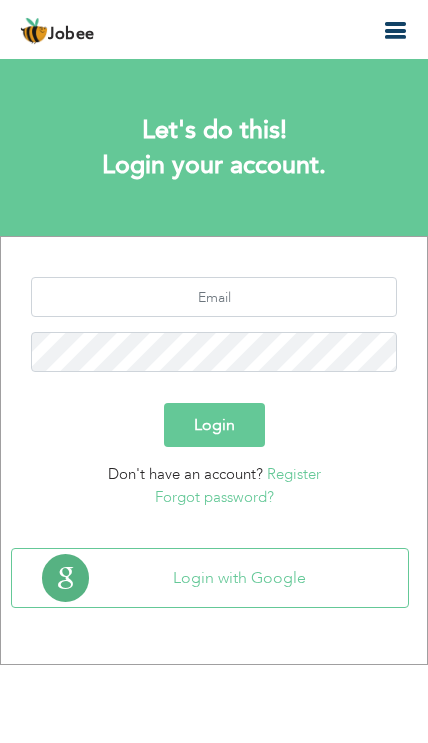 scroll, scrollTop: 0, scrollLeft: 0, axis: both 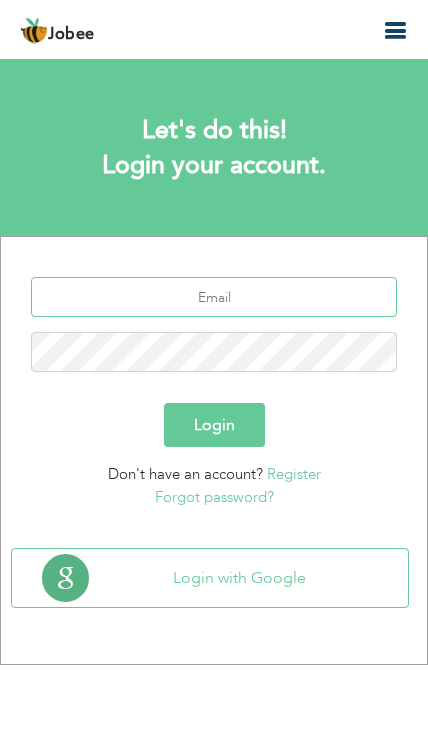 click at bounding box center [214, 297] 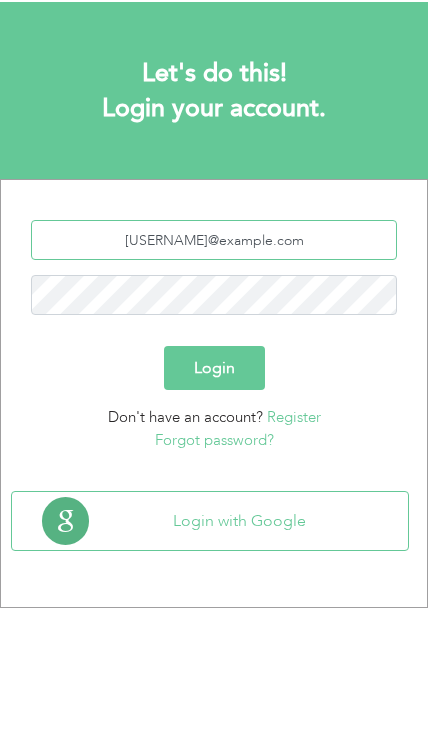 type on "[USERNAME]@example.com" 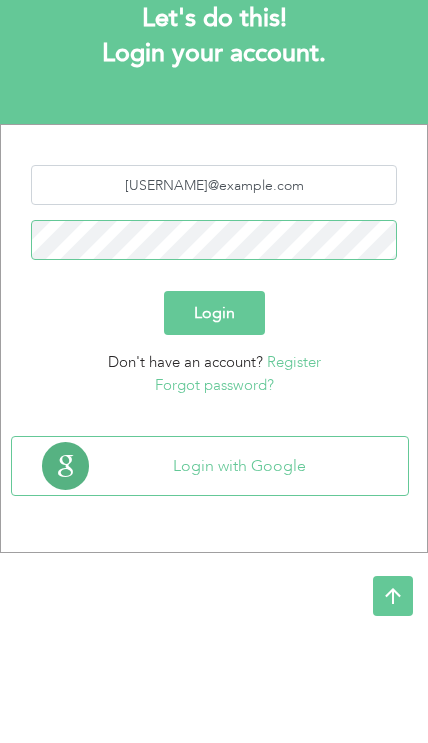 click on "Login" at bounding box center (214, 425) 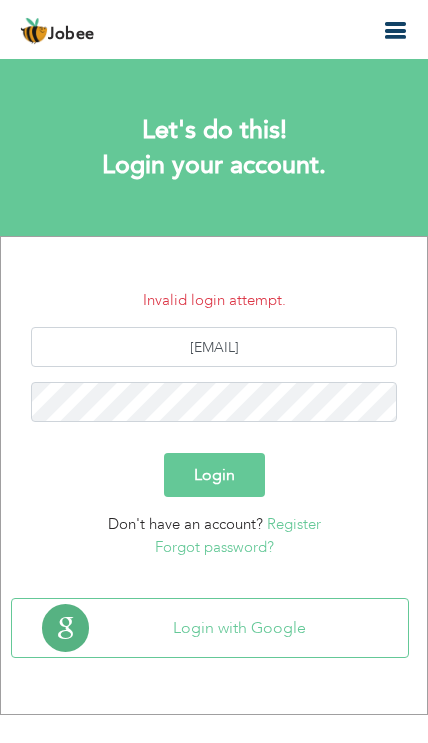 scroll, scrollTop: 0, scrollLeft: 0, axis: both 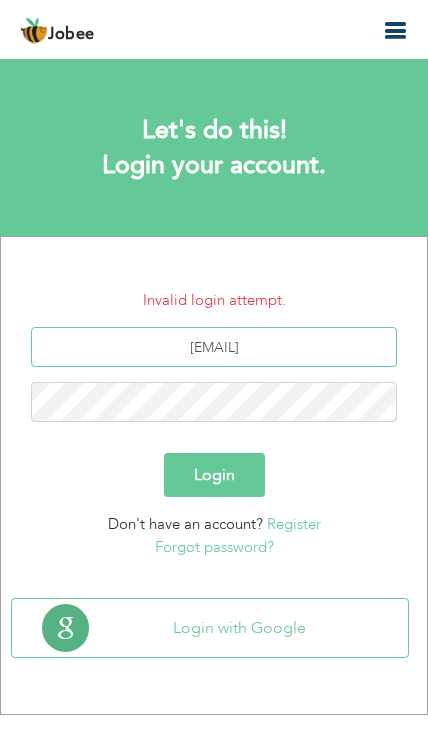 click on "[USERNAME]@example.com" at bounding box center (214, 347) 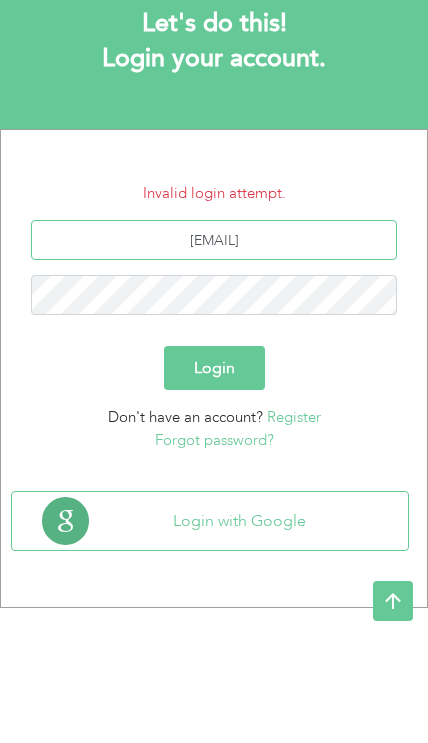 click on "[USERNAME]@example.com" at bounding box center [214, 347] 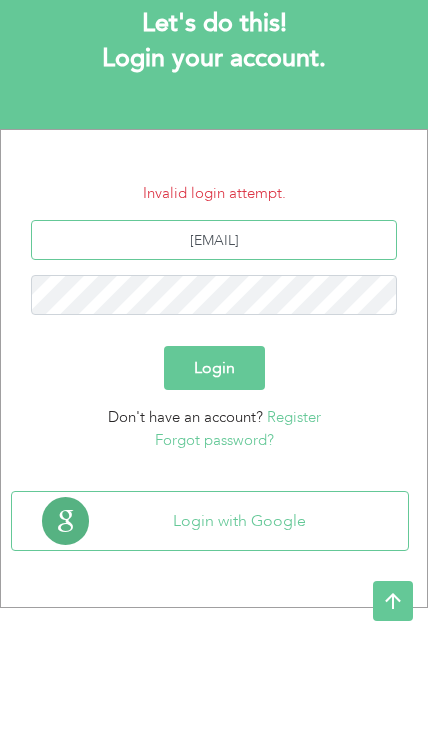 type on "mehranjan501@gmail.com" 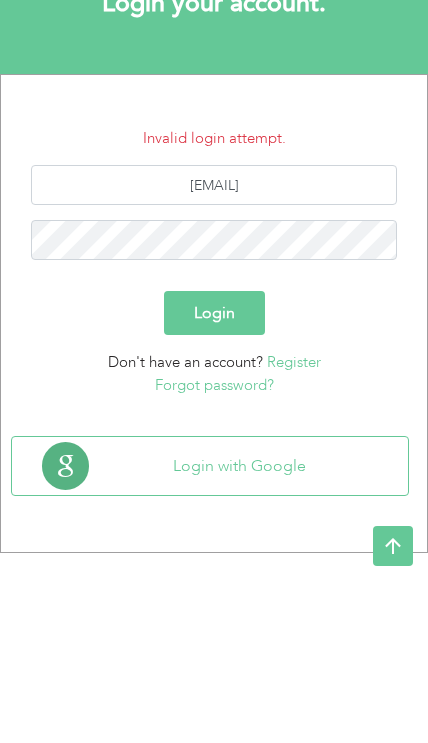 click on "Login" at bounding box center [214, 475] 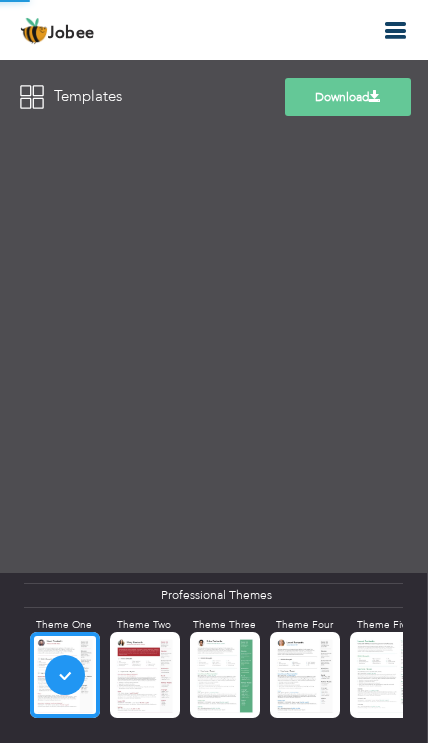 scroll, scrollTop: 0, scrollLeft: 0, axis: both 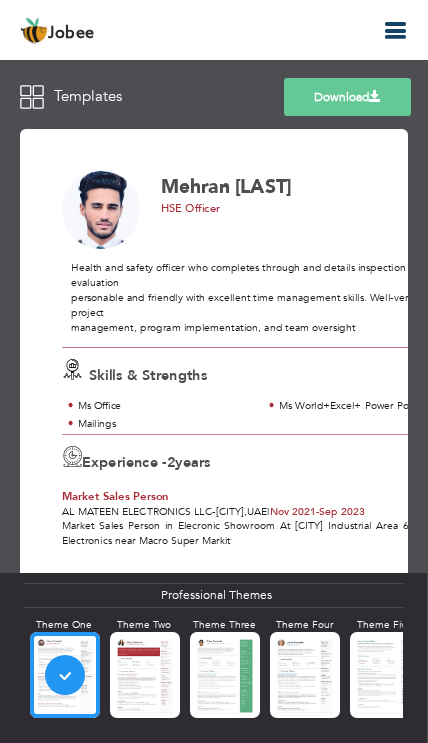 click at bounding box center (395, 31) 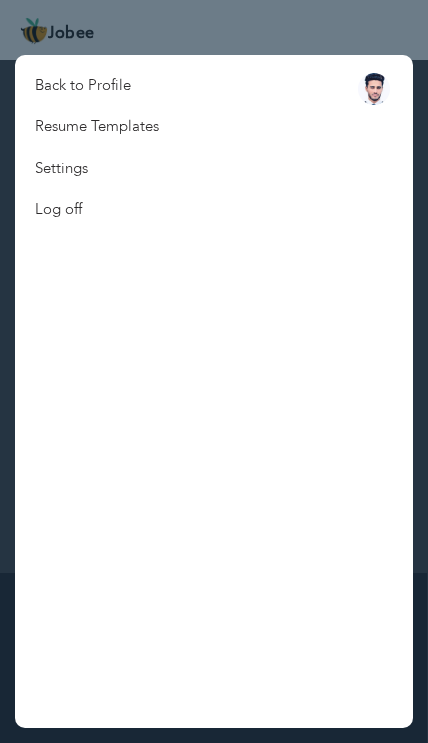 click on "Back to Profile
Resume Templates
Resume Templates
Cover Letters
About
My Resume
Welcome
Settings
Log off" at bounding box center [214, 391] 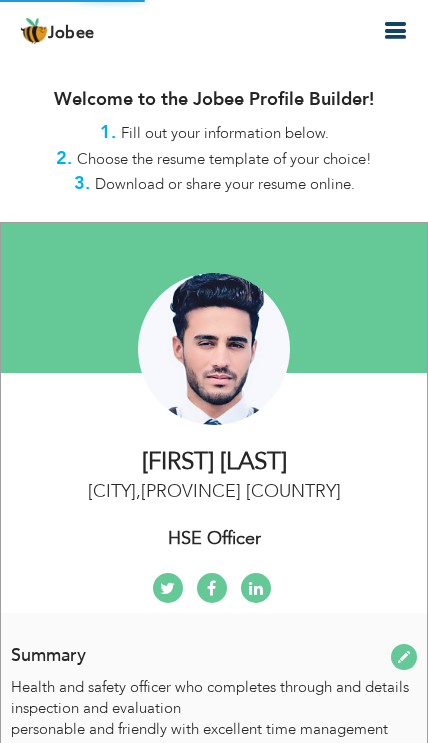 scroll, scrollTop: 0, scrollLeft: 0, axis: both 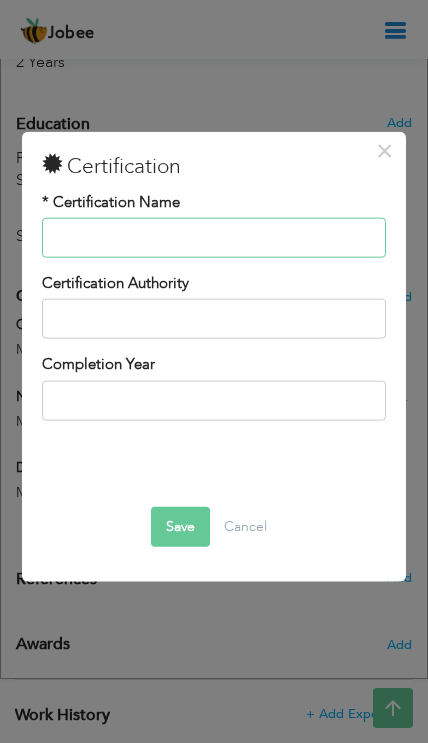 click at bounding box center (213, 238) 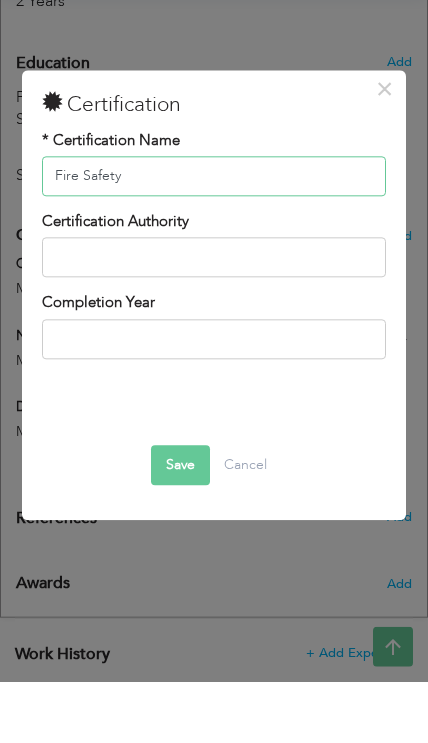 type on "Fire Safety" 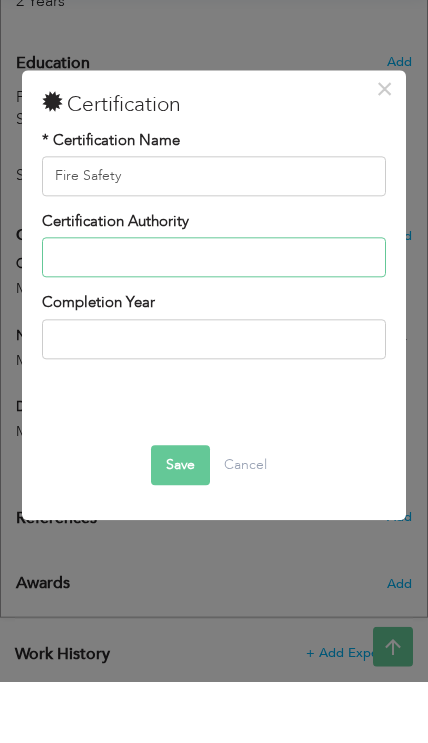 click at bounding box center (213, 319) 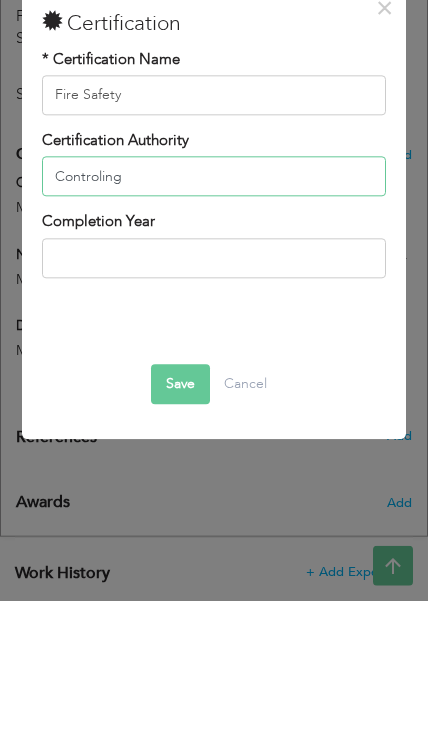 click on "Controling" at bounding box center [213, 319] 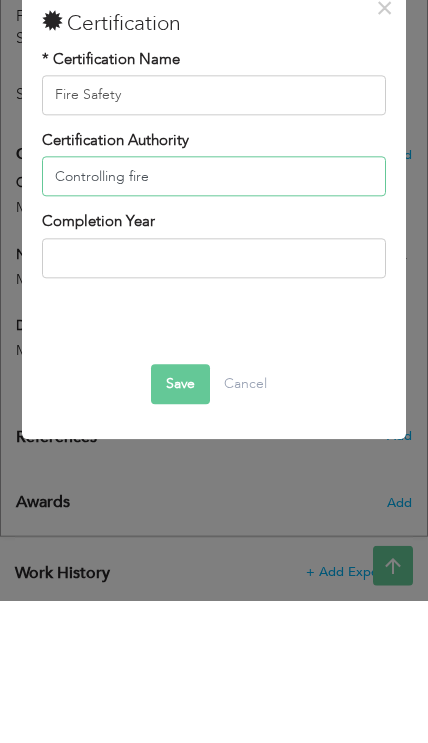 click on "Controlling fire" at bounding box center [213, 319] 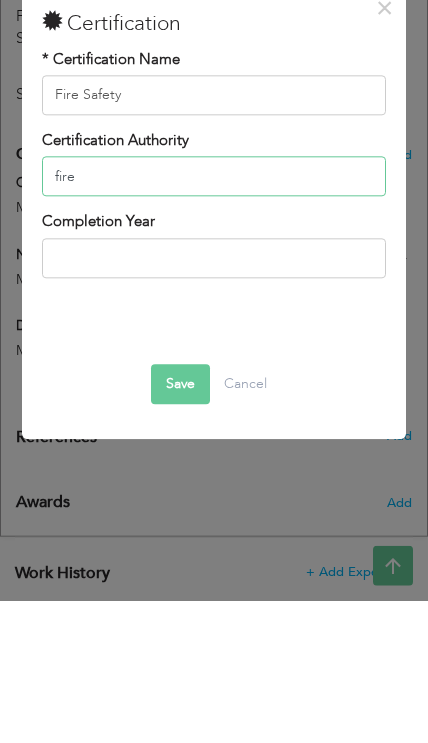 scroll, scrollTop: 1182, scrollLeft: 0, axis: vertical 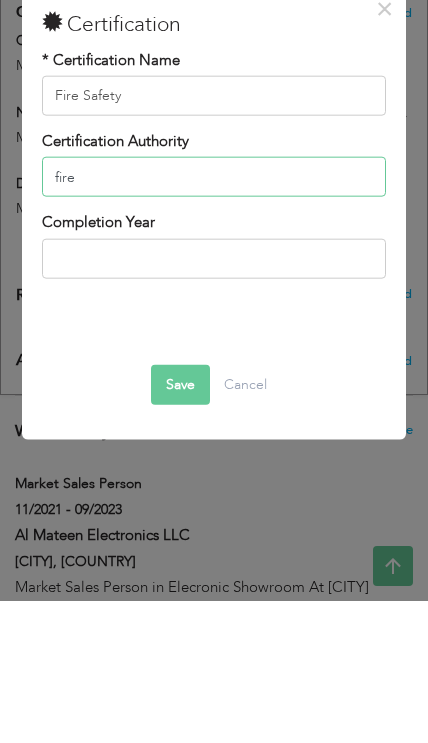 click on "fire" at bounding box center (213, 319) 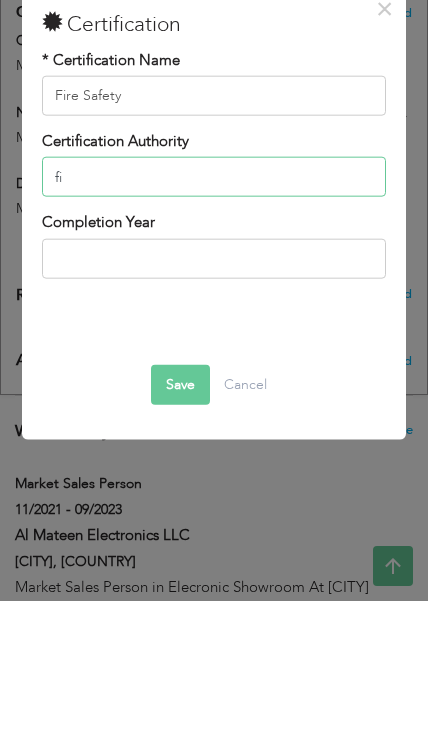 type on "f" 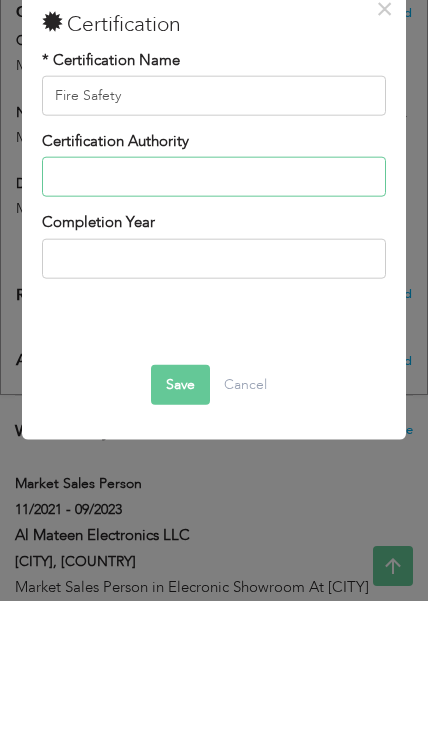 click at bounding box center [213, 319] 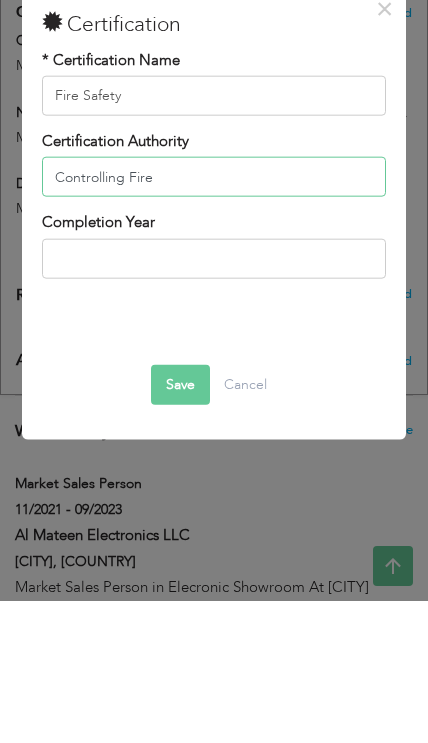 type on "Controlling Fire" 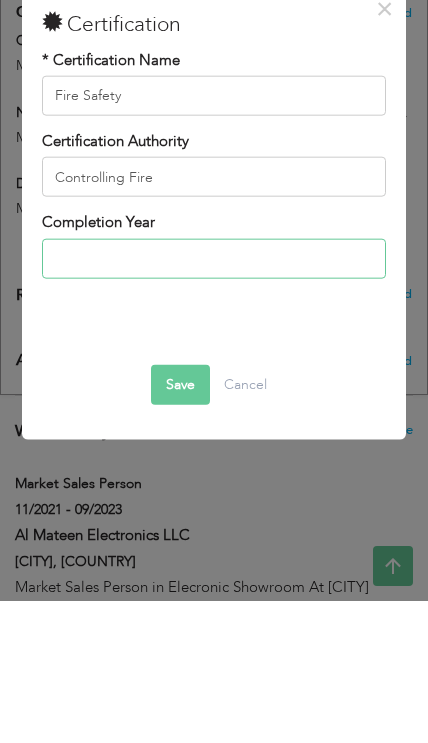 click at bounding box center [213, 400] 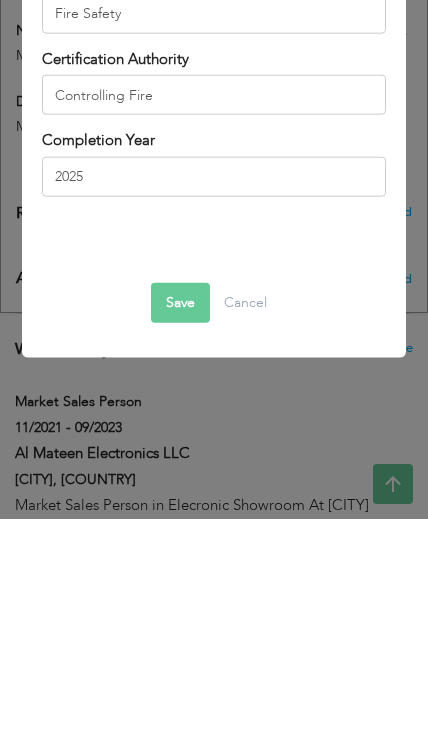 scroll, scrollTop: 1406, scrollLeft: 0, axis: vertical 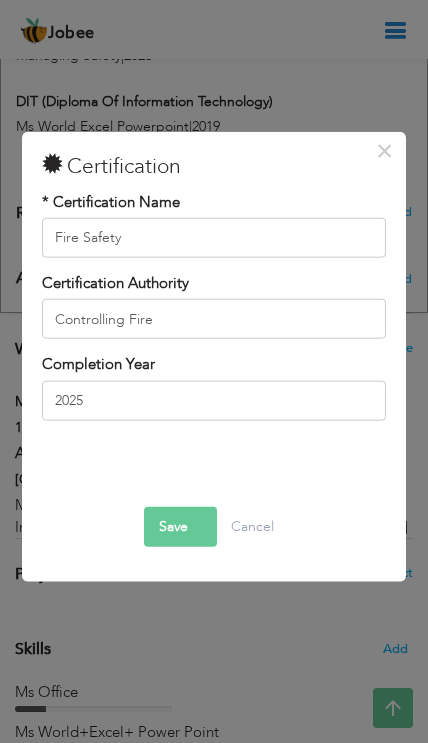 click on "Save" at bounding box center [180, 527] 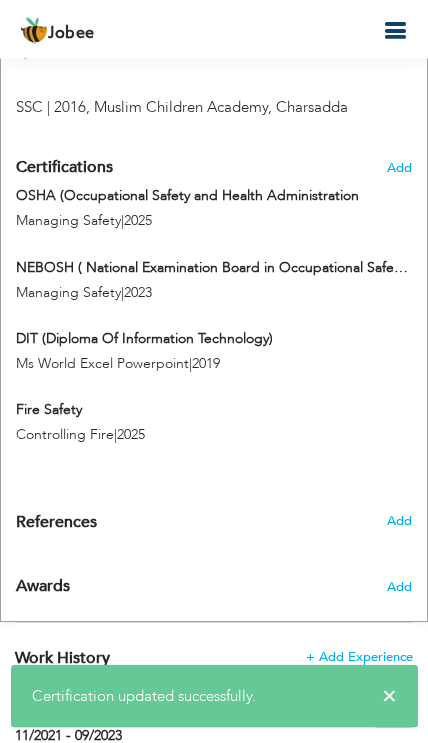 scroll, scrollTop: 1160, scrollLeft: 0, axis: vertical 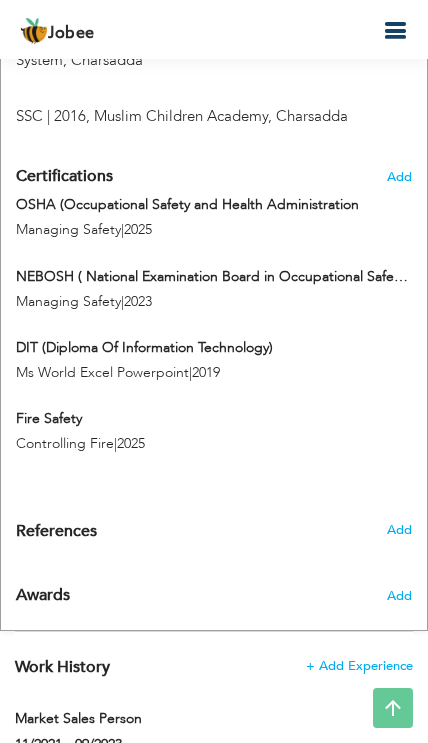 type on "DIT (Diploma Of Information Technology)" 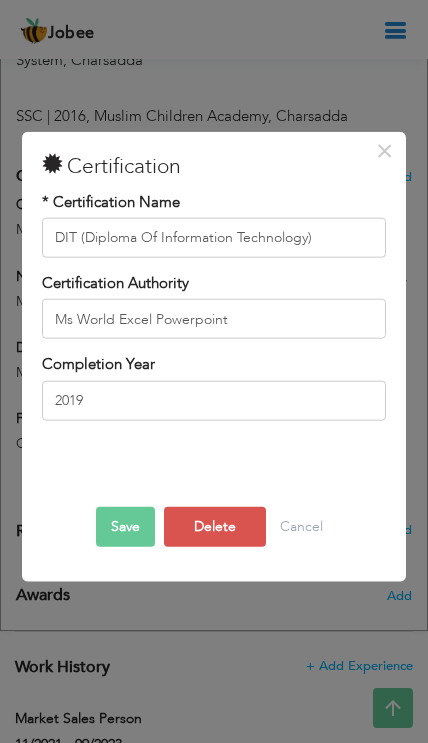 click on "Delete" at bounding box center (215, 527) 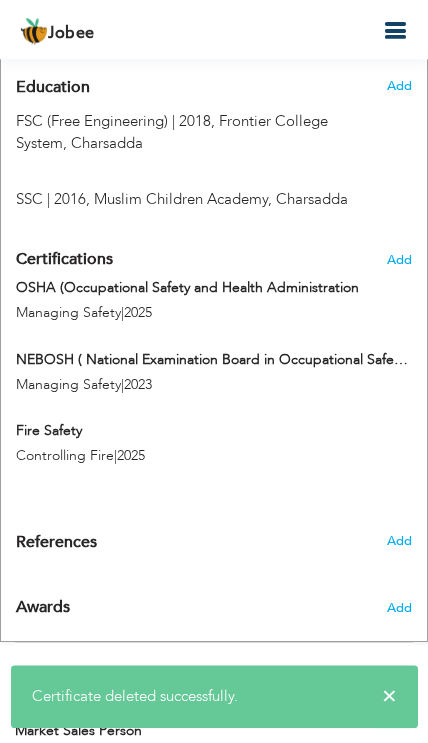 scroll, scrollTop: 1076, scrollLeft: 0, axis: vertical 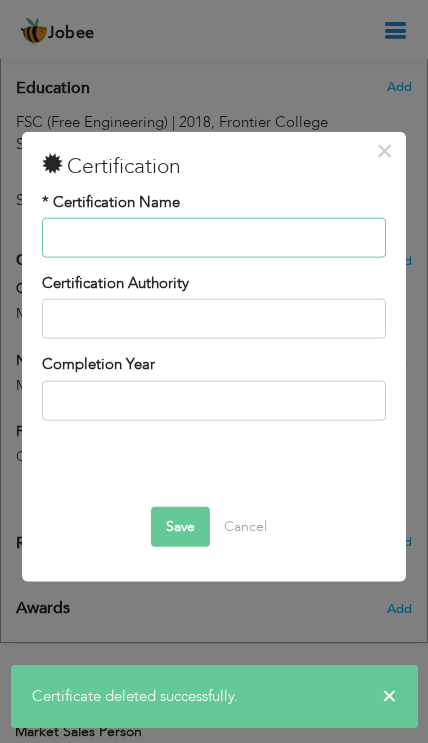 click at bounding box center (213, 238) 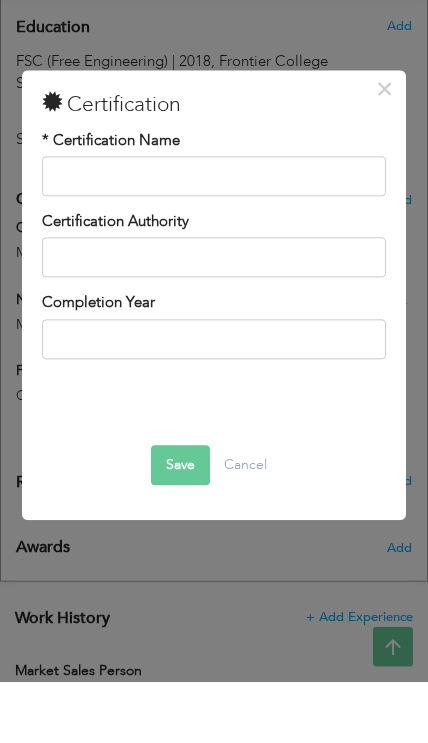 click on "×" at bounding box center [385, 150] 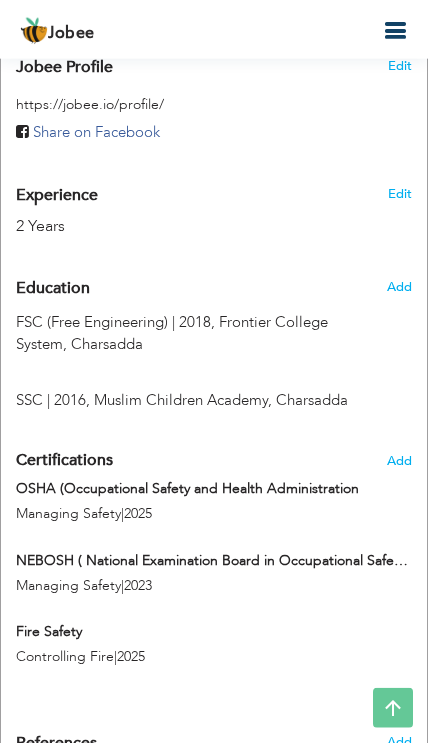scroll, scrollTop: 870, scrollLeft: 0, axis: vertical 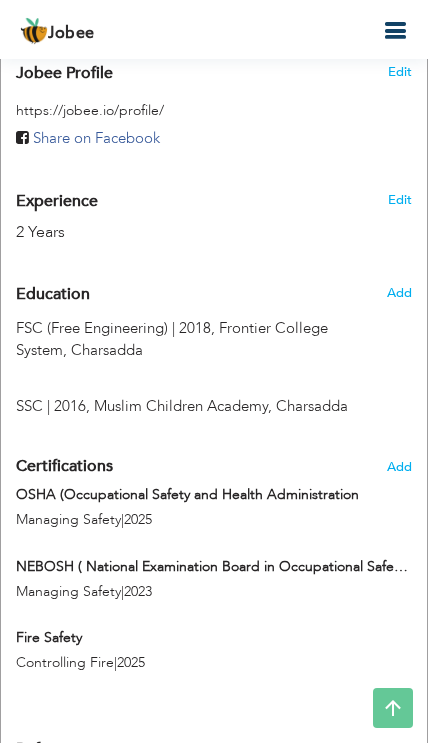 radio on "true" 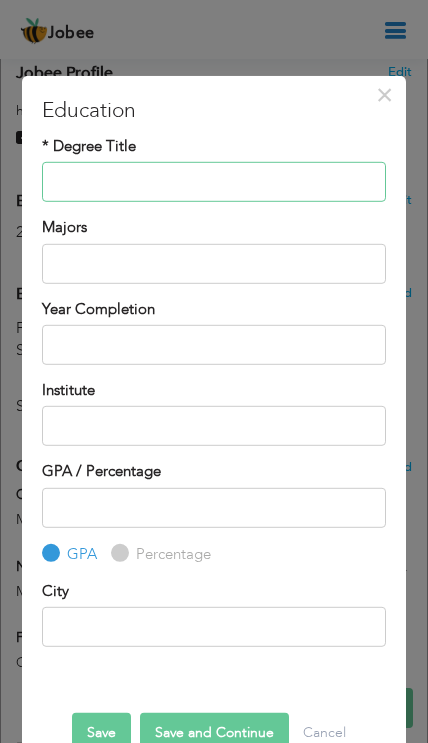 click at bounding box center (213, 182) 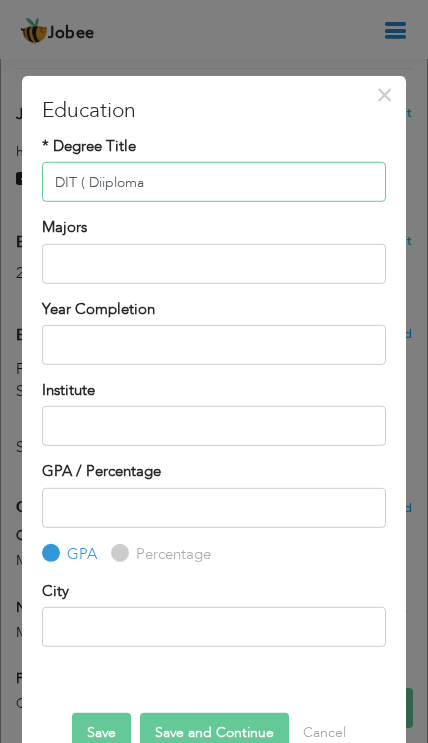 click on "DIT ( Diiploma" at bounding box center (213, 182) 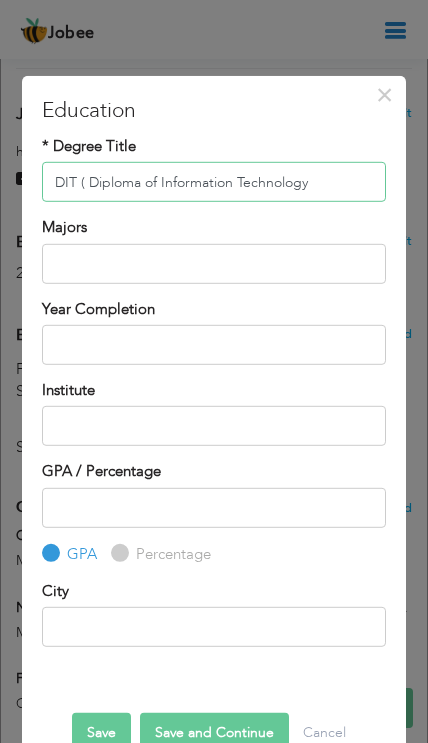click on "DIT ( Diploma of Information Technology" at bounding box center [213, 182] 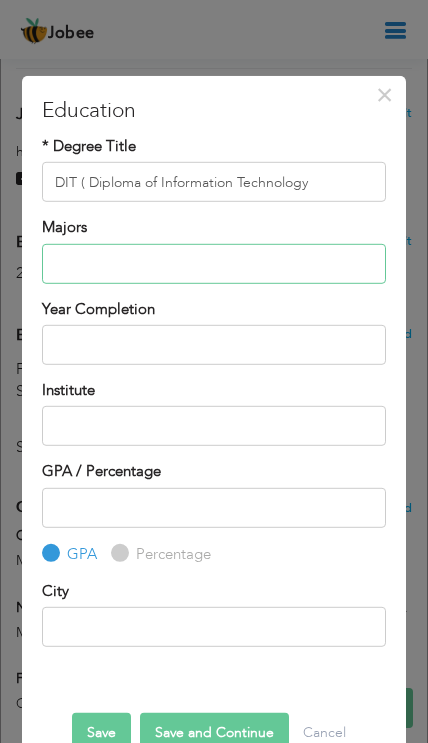 click at bounding box center [213, 263] 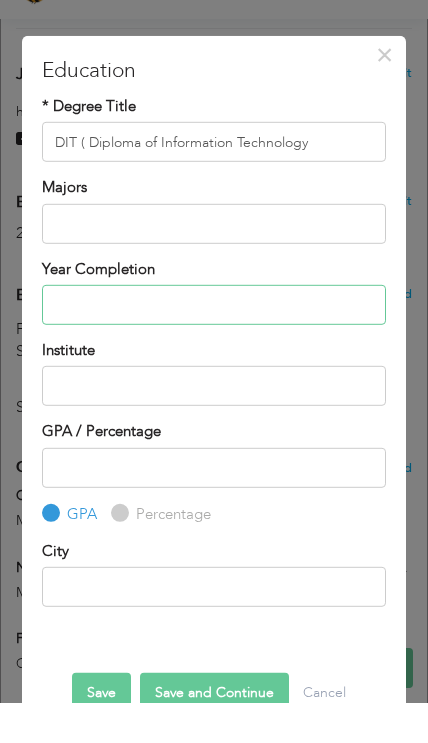 click at bounding box center (213, 345) 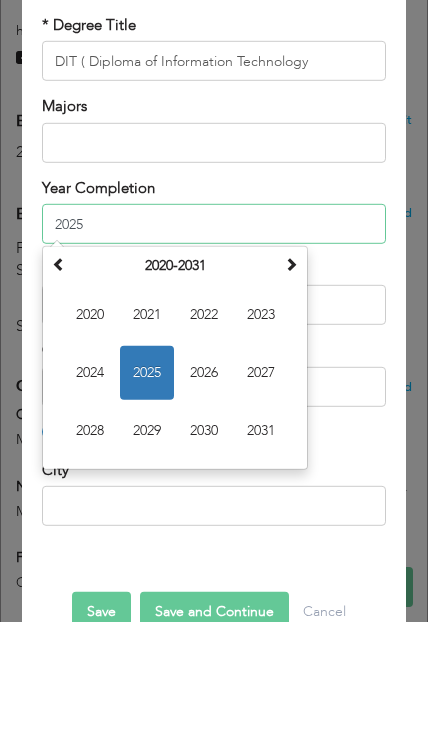 click at bounding box center (59, 386) 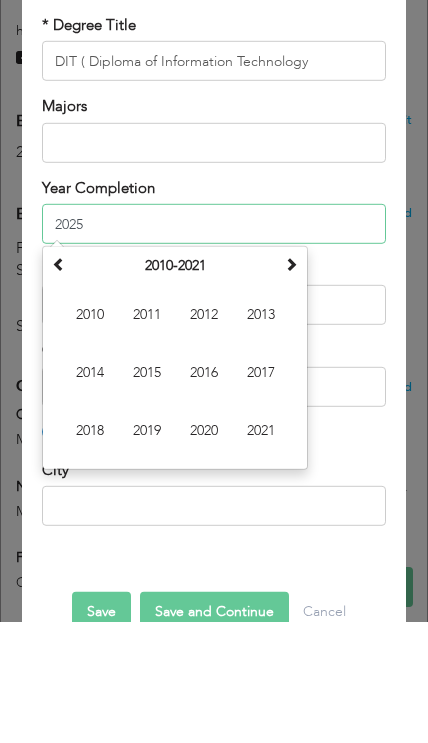 click on "2019" at bounding box center [147, 551] 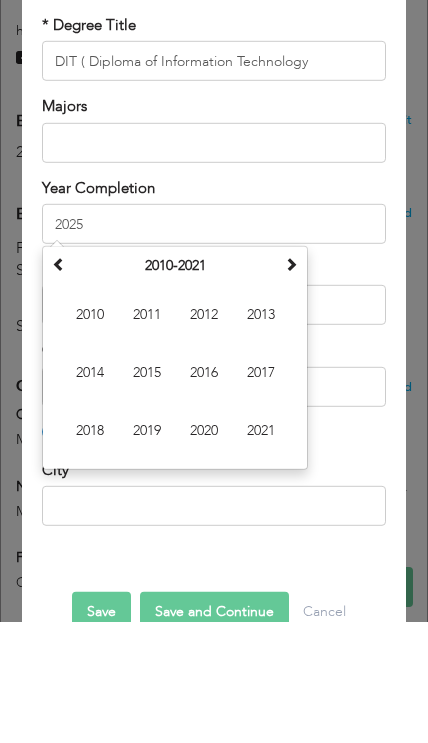 type on "2019" 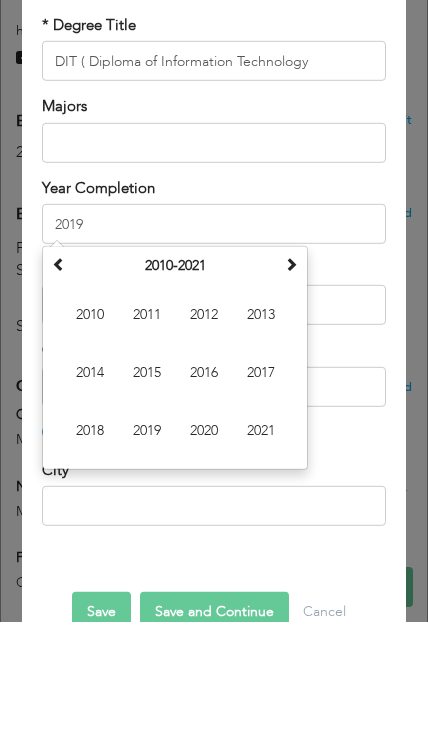 scroll, scrollTop: 950, scrollLeft: 0, axis: vertical 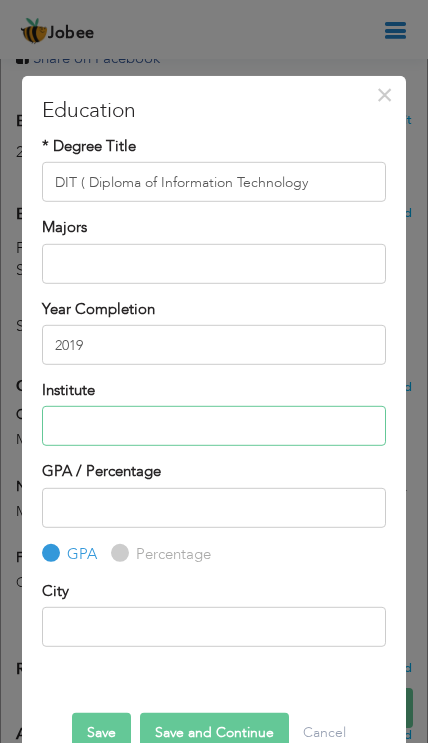 click at bounding box center [213, 426] 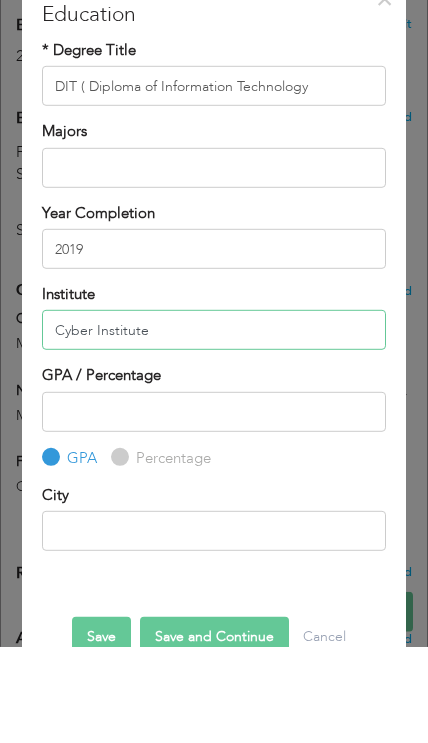 click on "Cyber Institute" at bounding box center (213, 426) 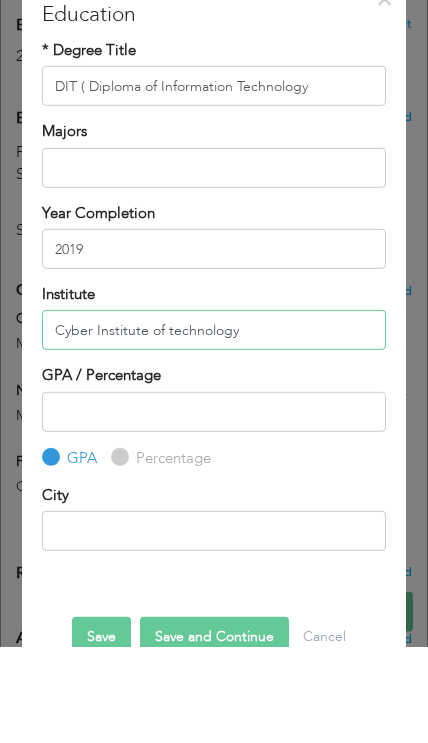 type on "Cyber Institute of technology" 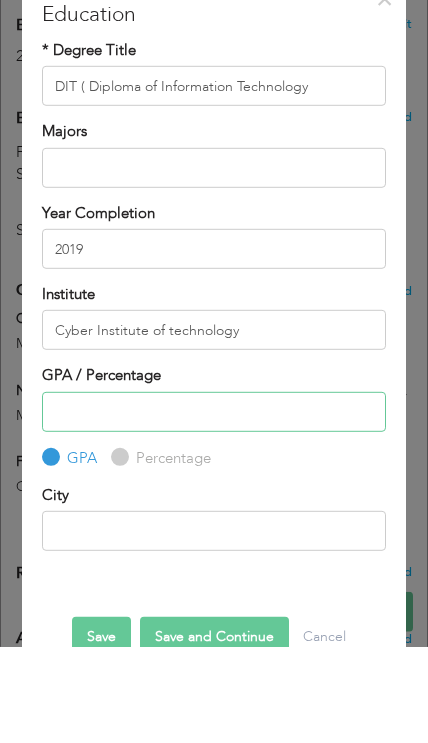 click at bounding box center (213, 508) 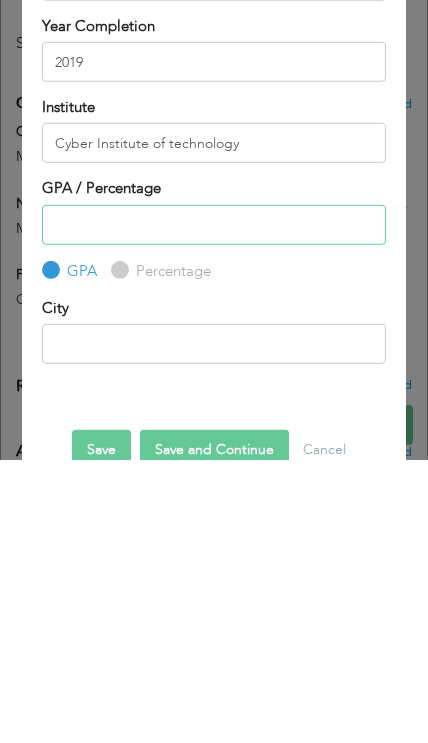 scroll, scrollTop: 1233, scrollLeft: 0, axis: vertical 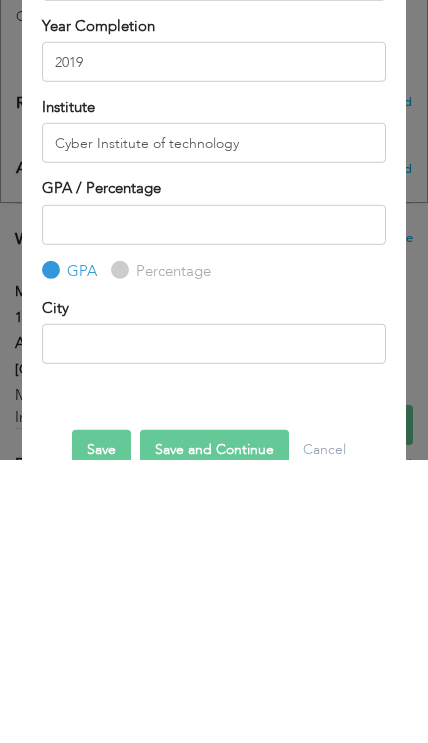 click on "Percentage" at bounding box center [117, 553] 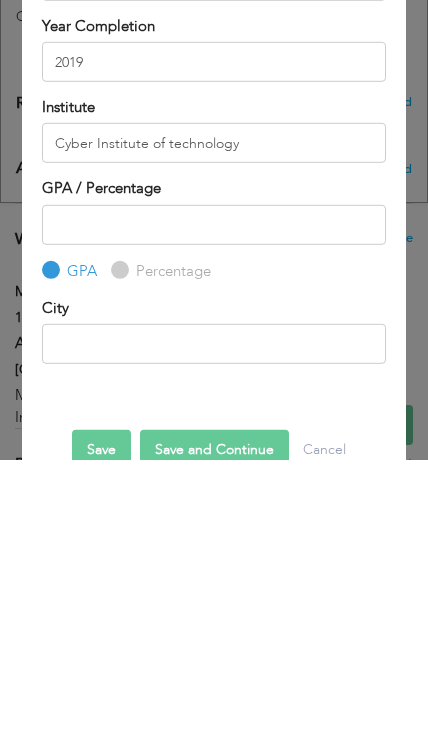radio on "true" 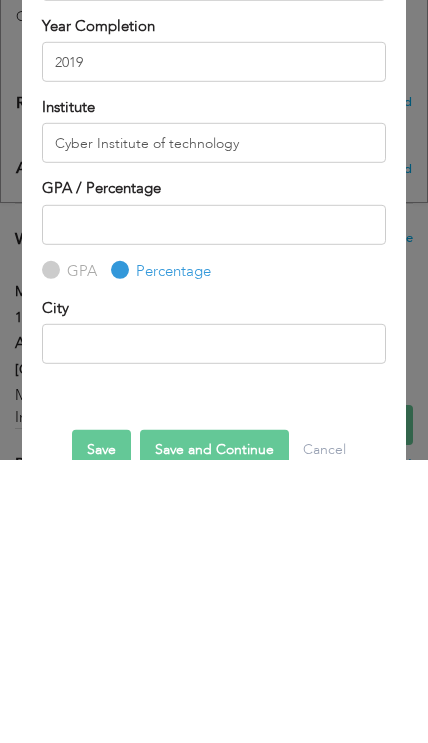 scroll, scrollTop: 1516, scrollLeft: 0, axis: vertical 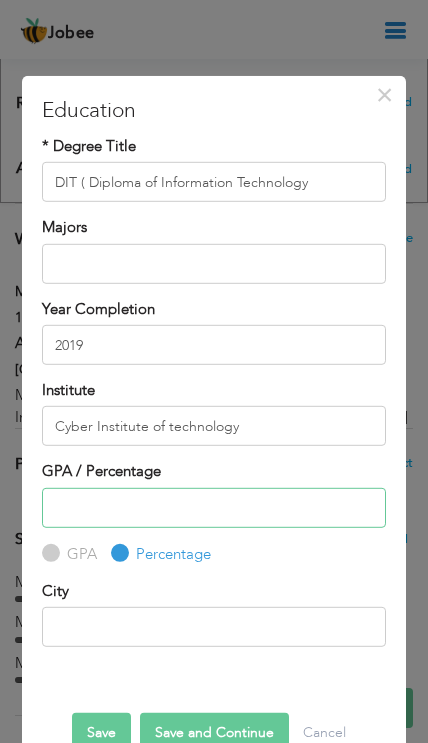 click at bounding box center [213, 508] 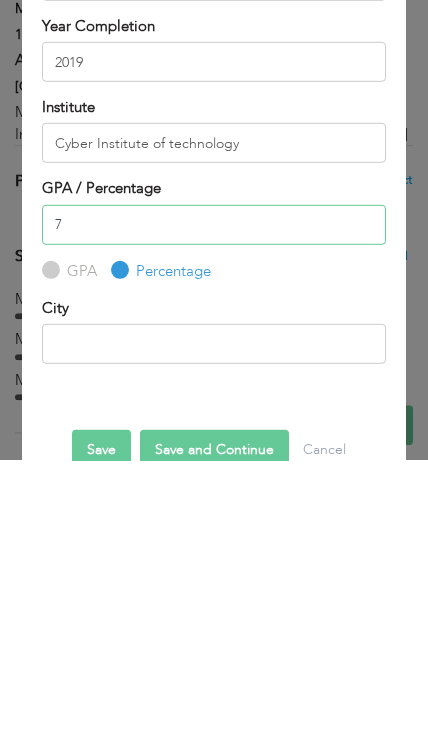 type on "78" 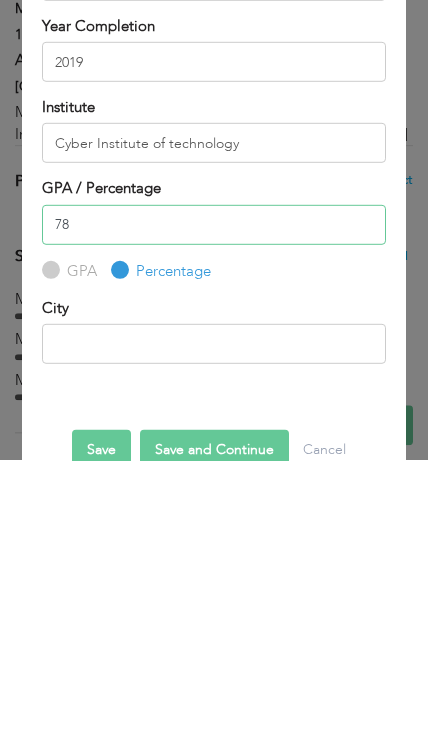 type 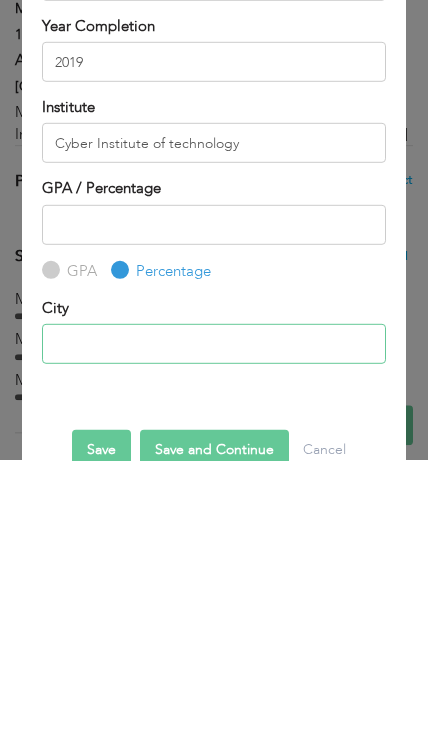 click at bounding box center (213, 627) 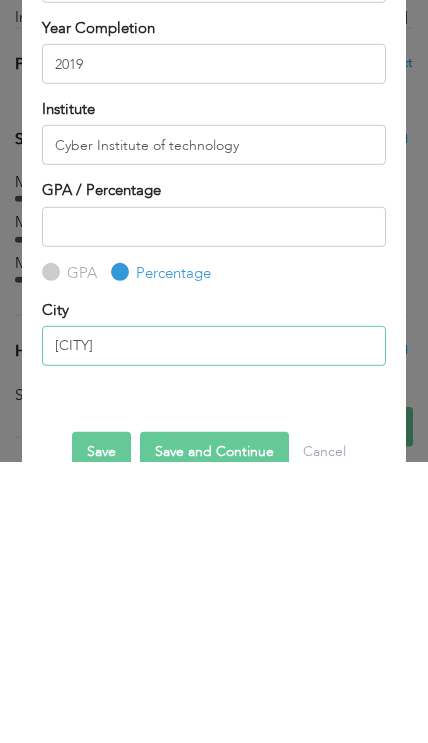 type on "Shabqadar" 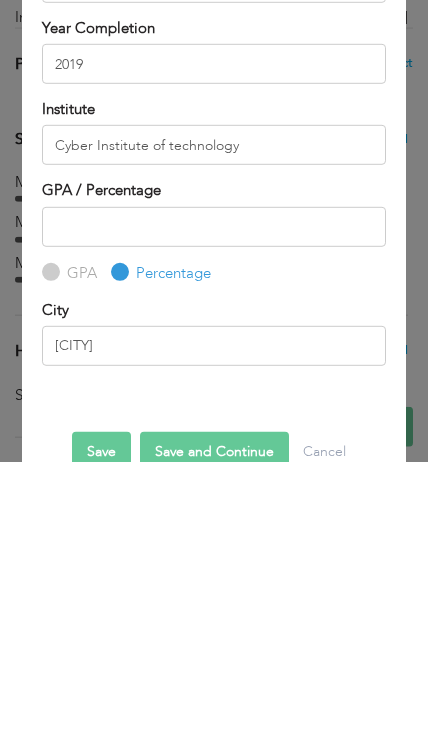 click on "Save" at bounding box center (101, 733) 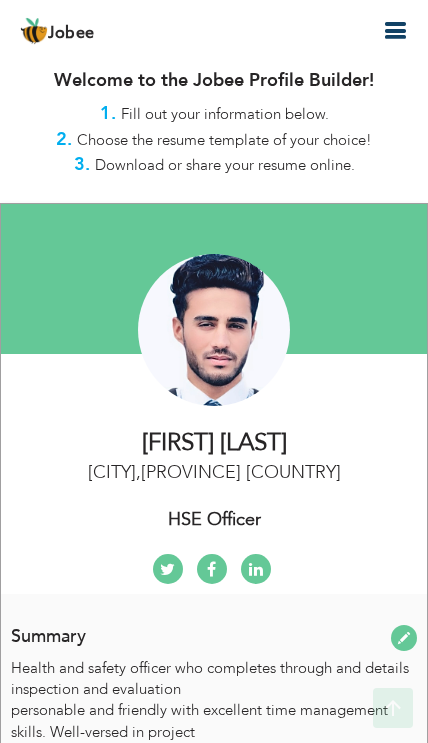 scroll, scrollTop: 0, scrollLeft: 0, axis: both 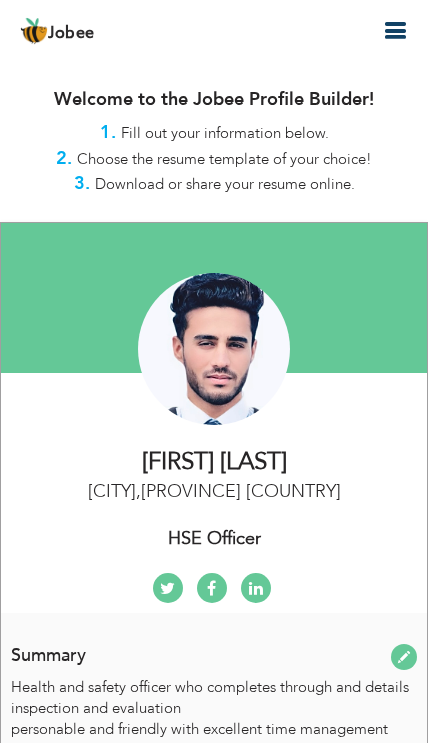 click at bounding box center [395, 31] 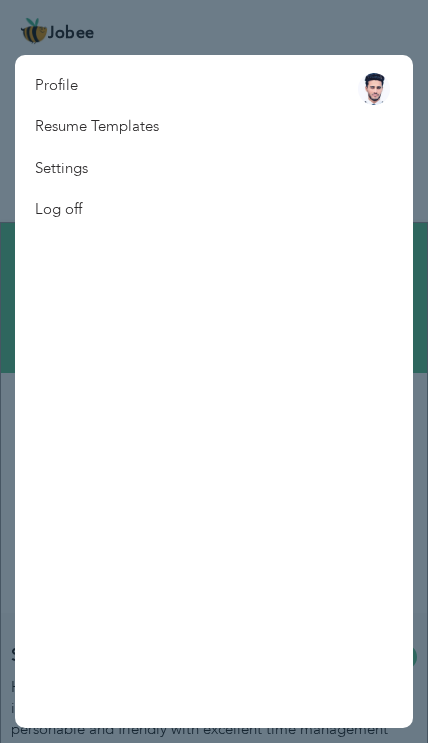 click at bounding box center [214, 371] 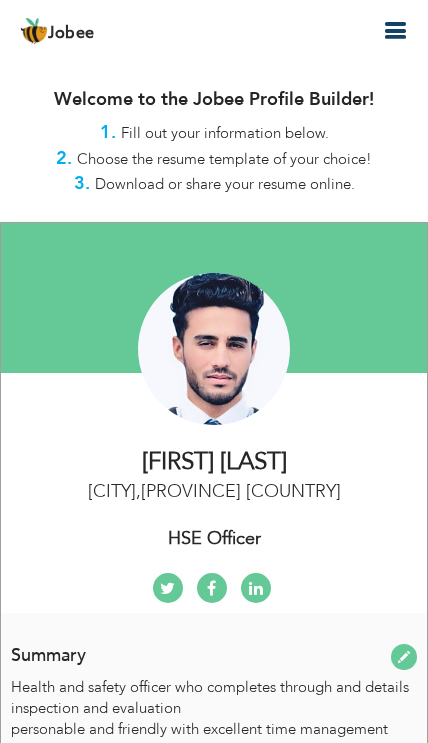 click at bounding box center [395, 31] 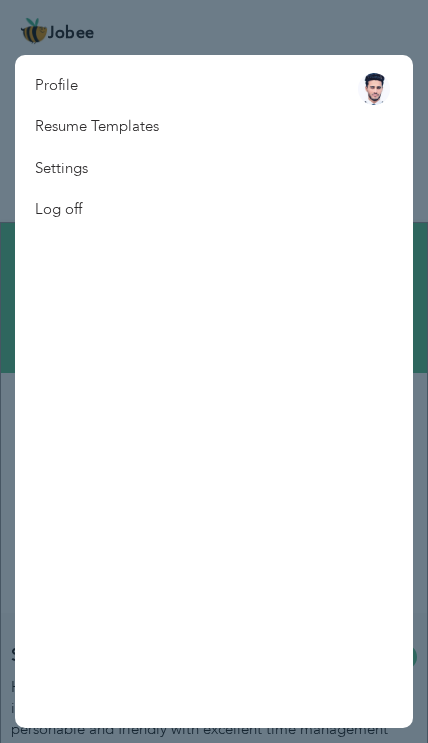 click on "Profile
Resume Templates
Resume Templates
Cover Letters
About
My Resume
Welcome
Settings
Log off" at bounding box center [214, 391] 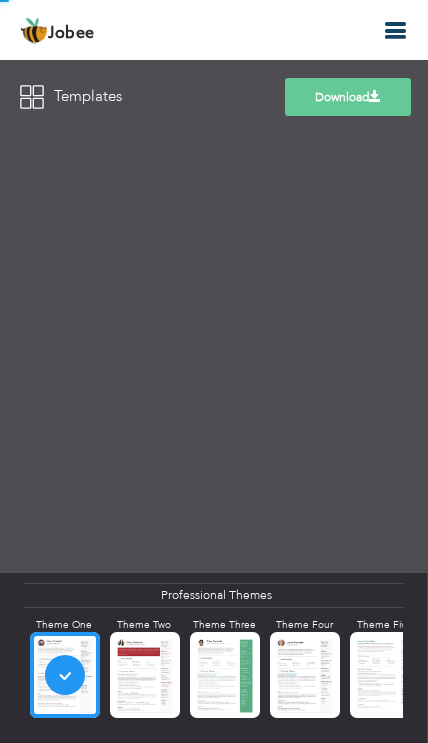 scroll, scrollTop: 0, scrollLeft: 0, axis: both 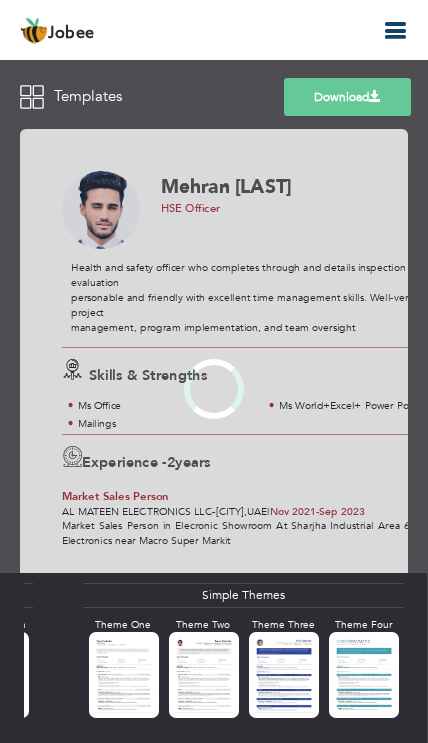 click at bounding box center (214, 389) 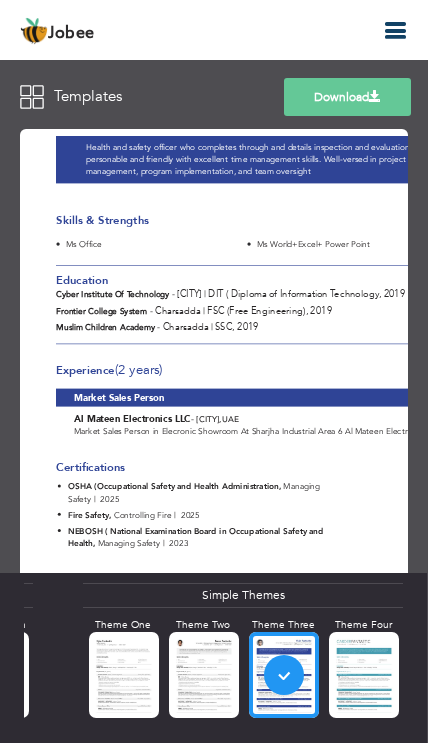 scroll, scrollTop: 108, scrollLeft: 0, axis: vertical 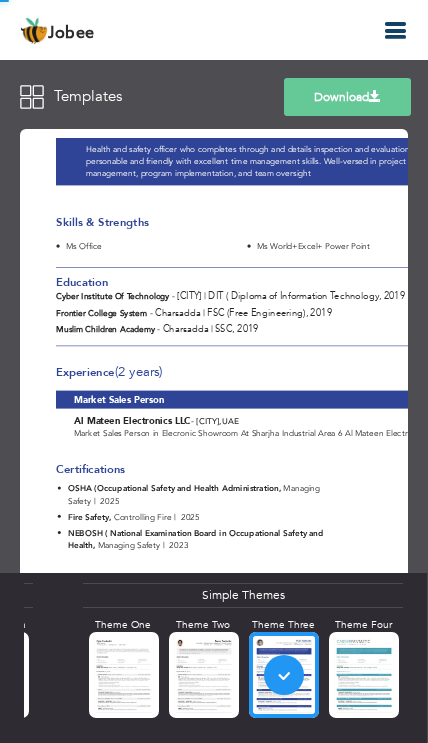 click on "Download" at bounding box center [347, 97] 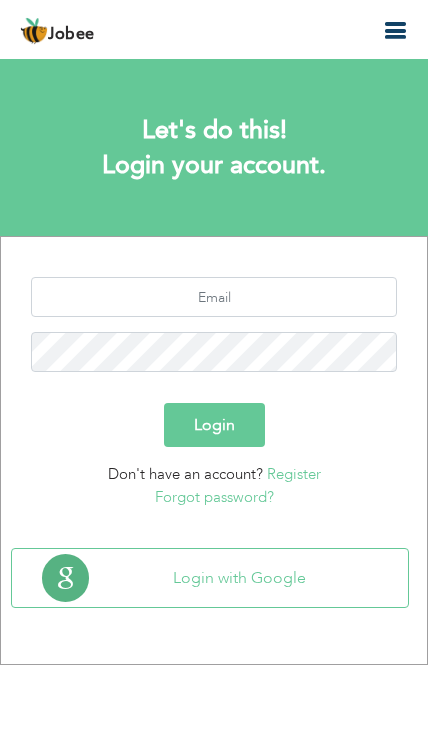 scroll, scrollTop: 0, scrollLeft: 0, axis: both 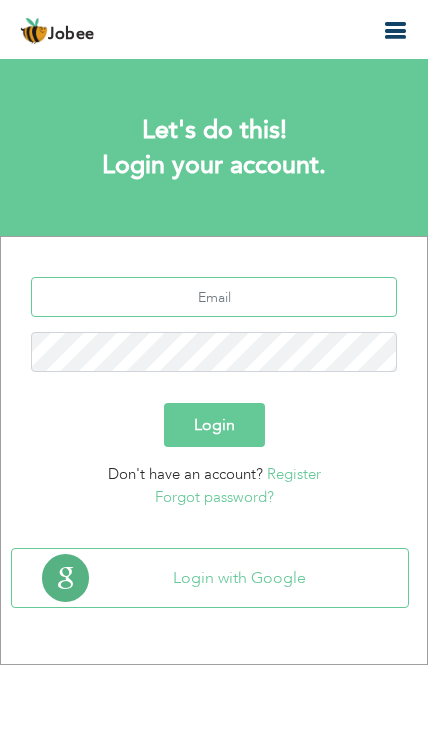 click at bounding box center (214, 297) 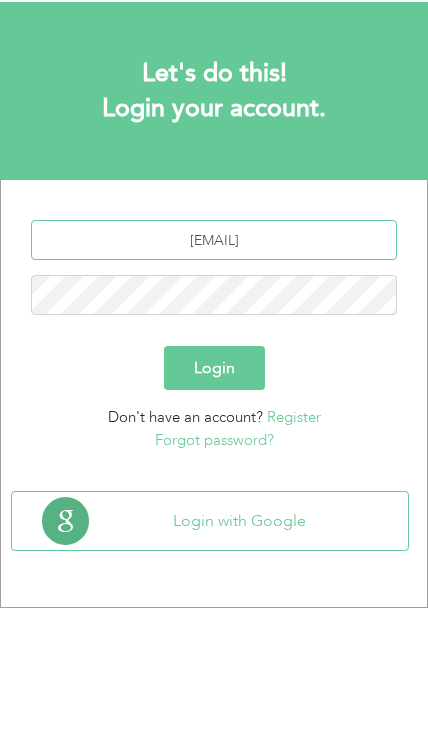 type on "[EMAIL]" 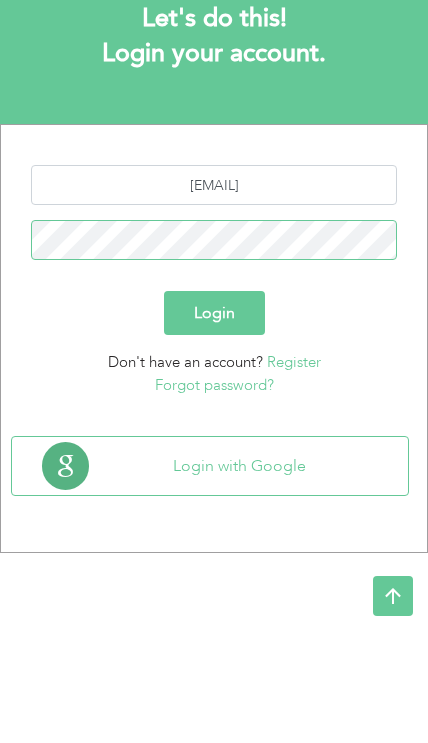 click on "Login" at bounding box center (214, 425) 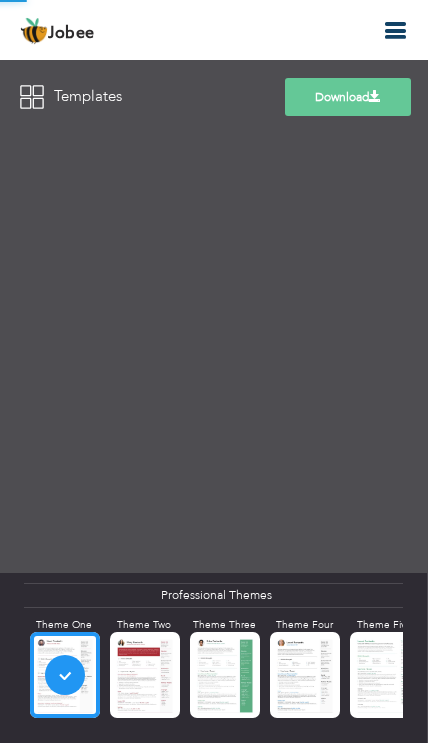 scroll, scrollTop: 0, scrollLeft: 0, axis: both 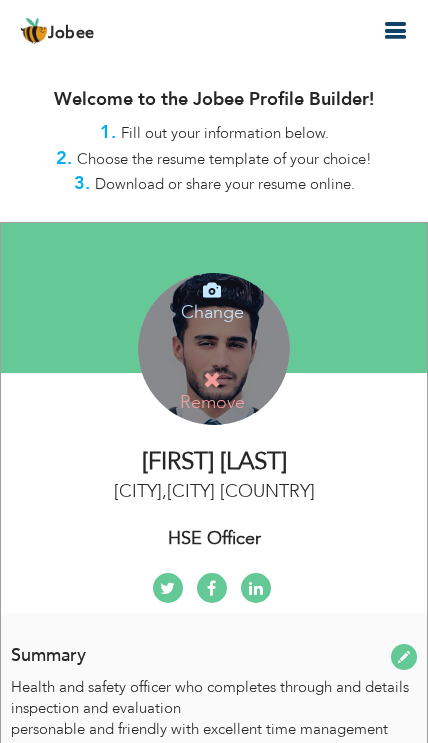 click at bounding box center (395, 31) 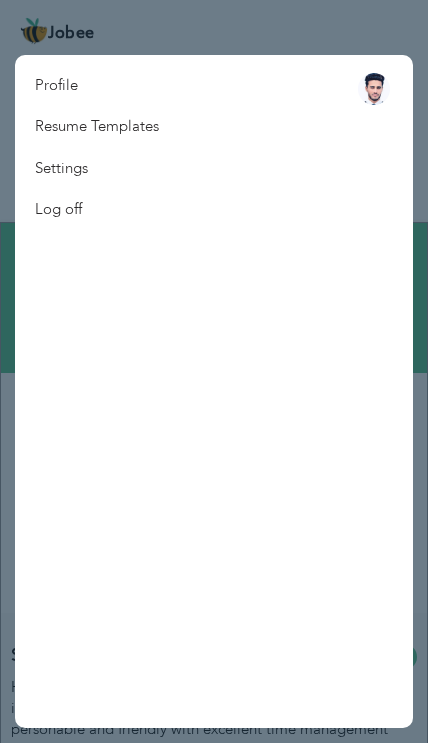 click at bounding box center [214, 371] 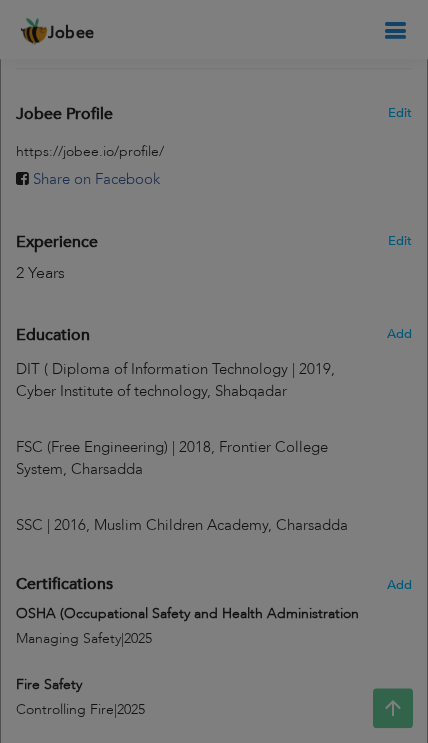 scroll, scrollTop: 829, scrollLeft: 0, axis: vertical 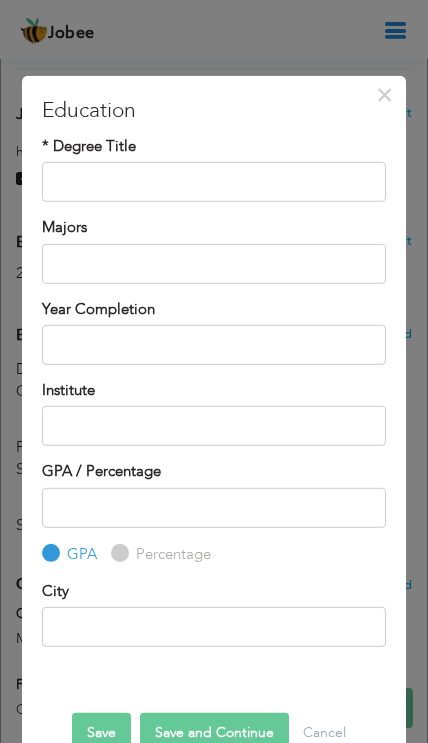 click on "×" at bounding box center [384, 94] 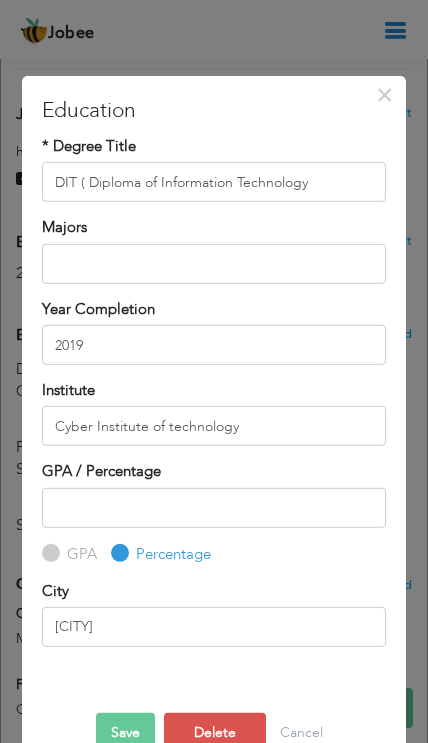 click on "Delete" at bounding box center (215, 733) 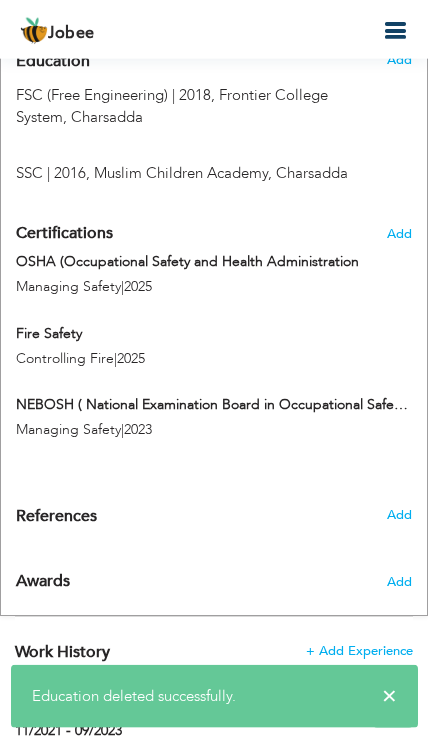 type on "NEBOSH ( National Examination Board in Occupational Safety and Health" 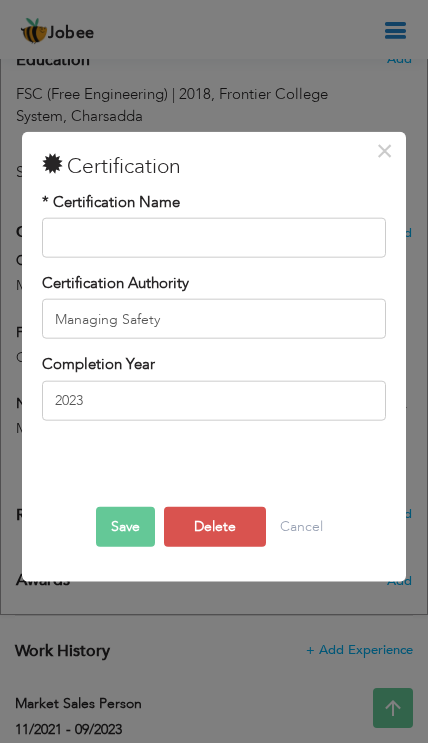 click on "×" at bounding box center (384, 150) 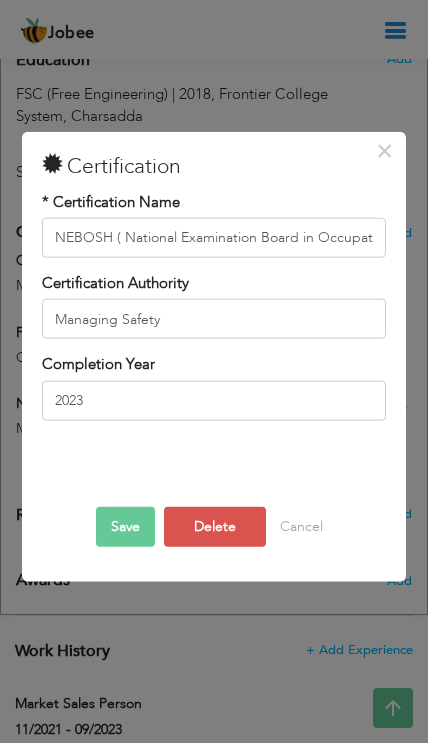 click on "Delete" at bounding box center (215, 527) 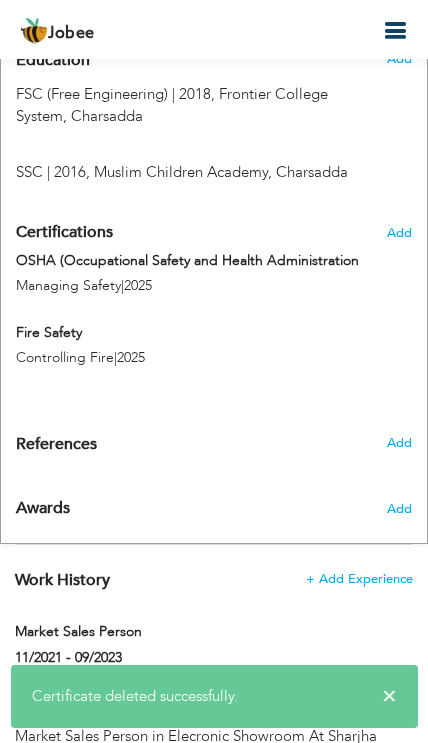 type 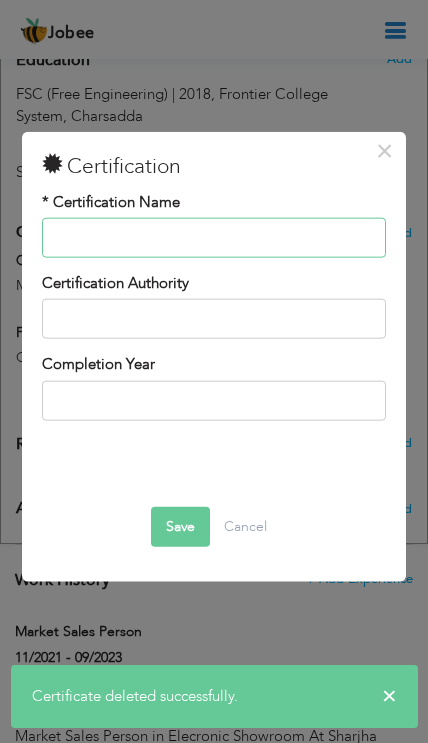 click at bounding box center [213, 238] 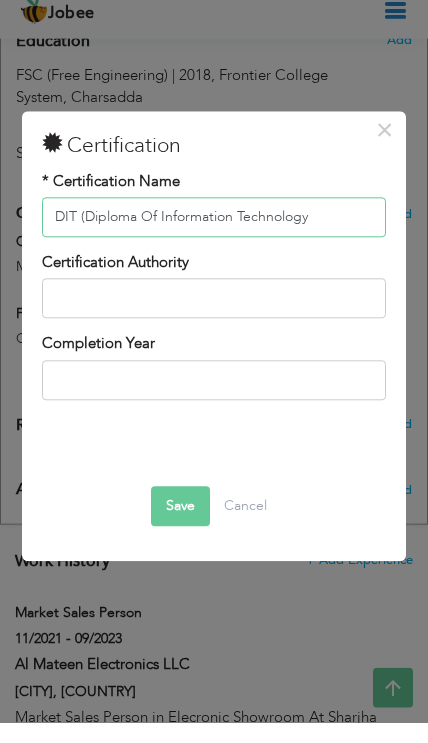 click on "DIT (Diploma Of Information Technology" at bounding box center [213, 238] 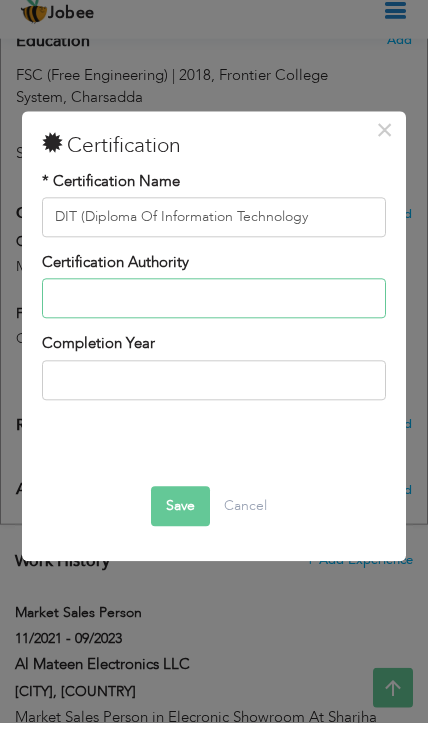 click at bounding box center (213, 319) 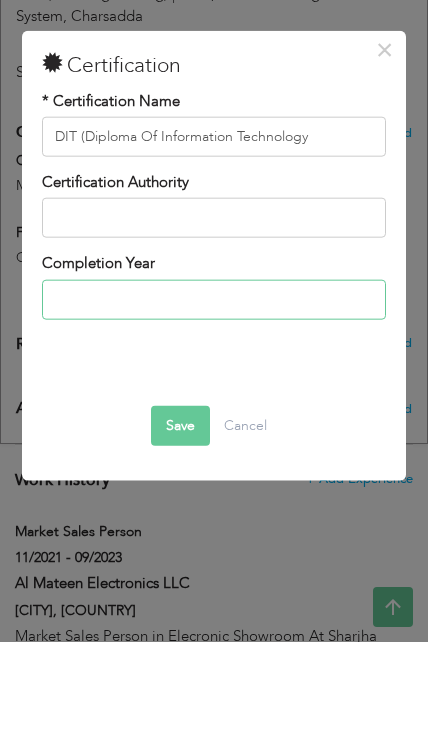 click at bounding box center [213, 400] 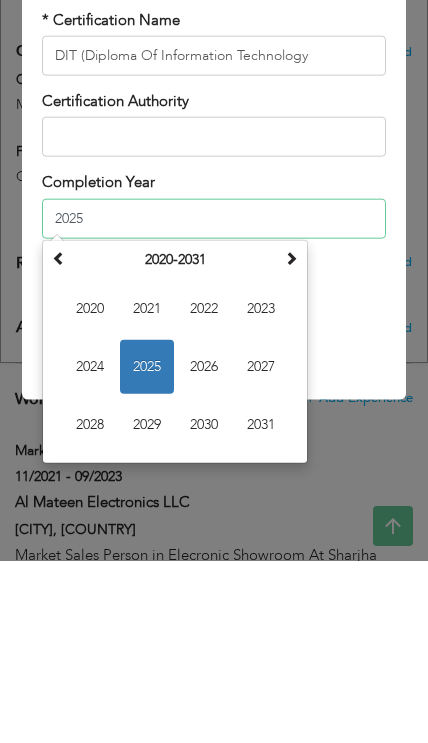 click at bounding box center (59, 440) 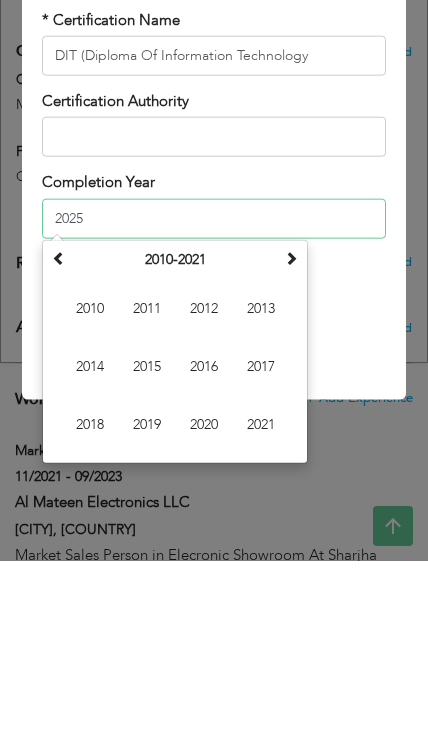 click on "2019" at bounding box center (147, 607) 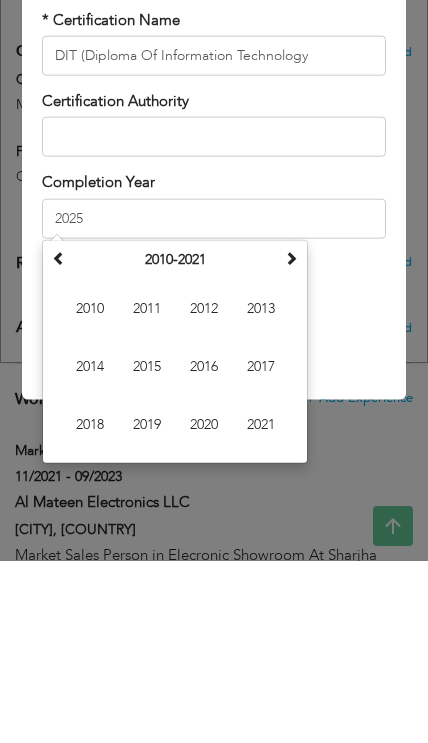 type on "2019" 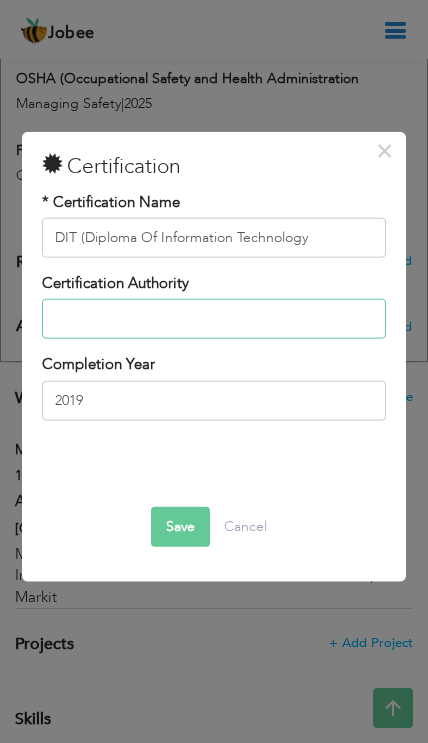 click at bounding box center (213, 319) 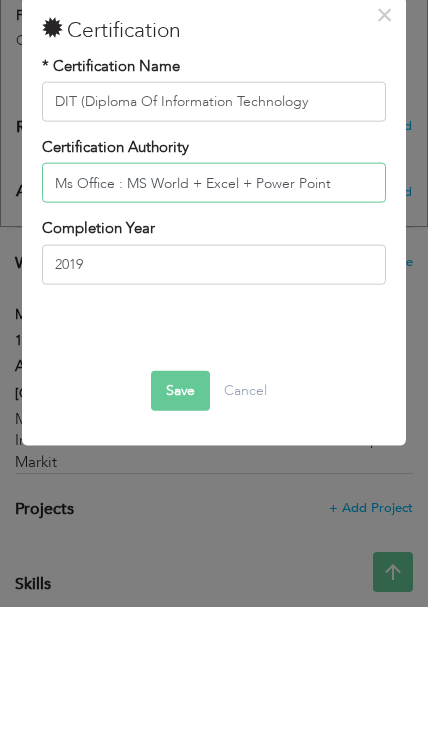 type on "Ms Office : MS World + Excel + Power Point" 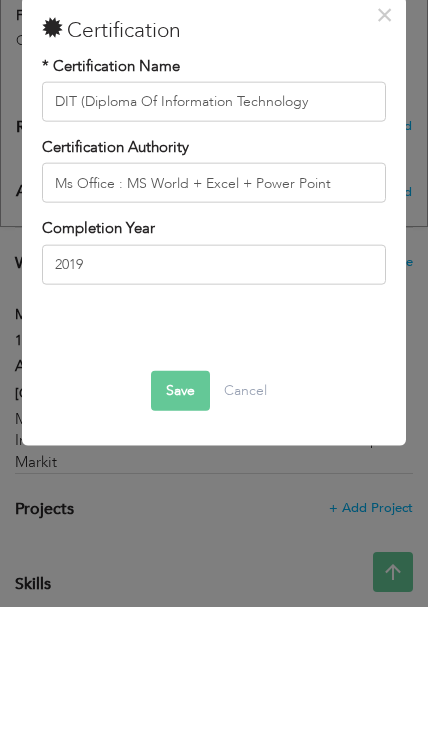 click on "Save" at bounding box center [180, 527] 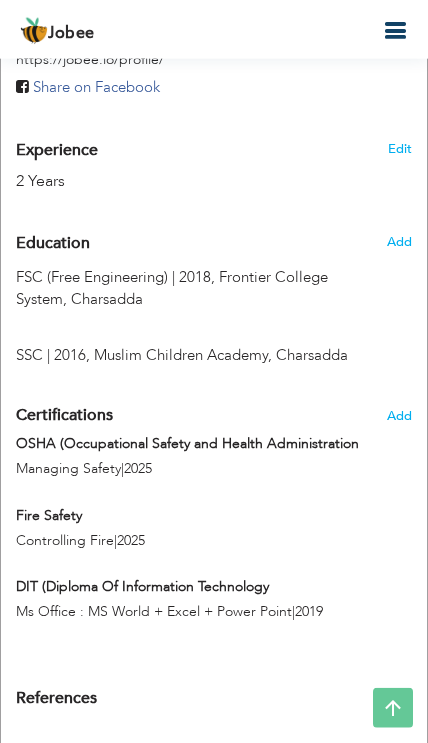 scroll, scrollTop: 987, scrollLeft: 0, axis: vertical 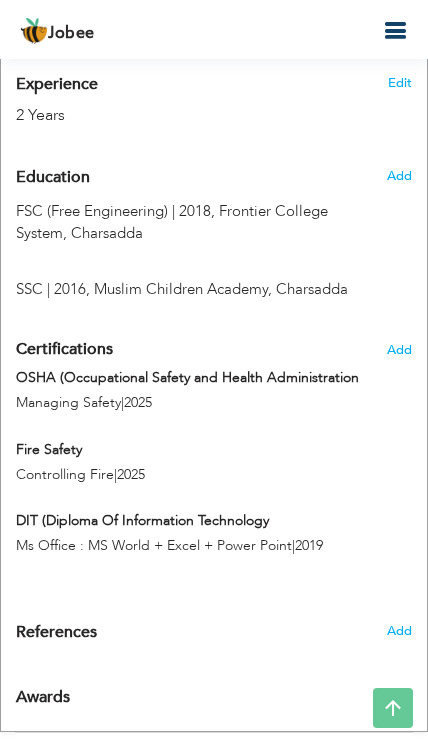type 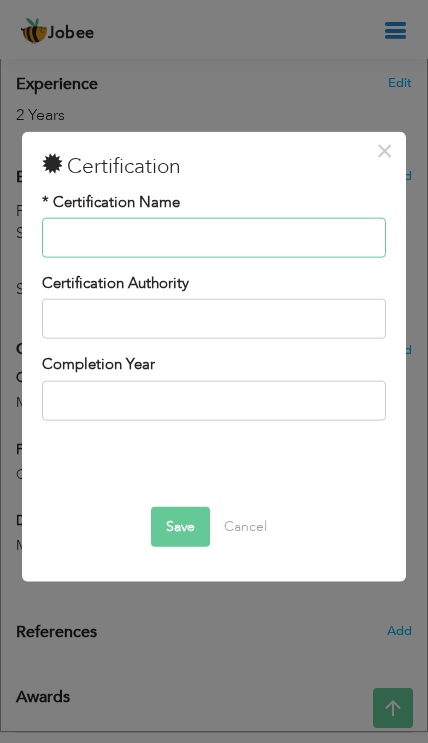 click at bounding box center (213, 238) 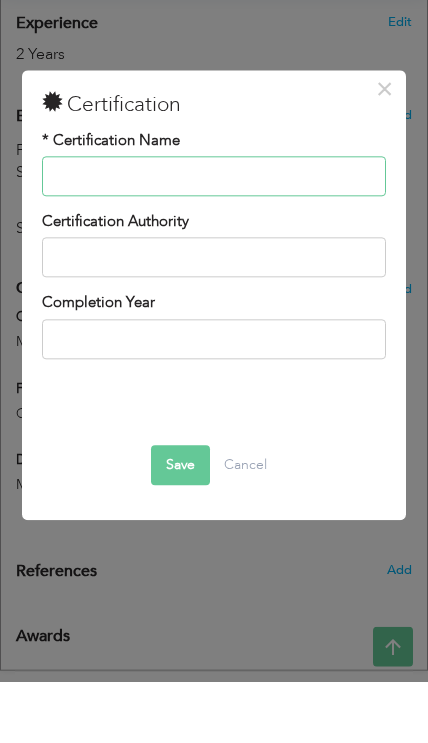 click at bounding box center [213, 238] 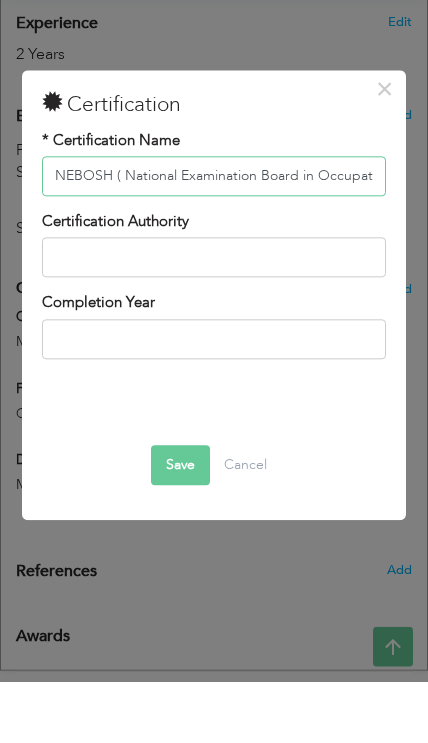 type on "NEBOSH ( National Examination Board in Occupational Safety and Health" 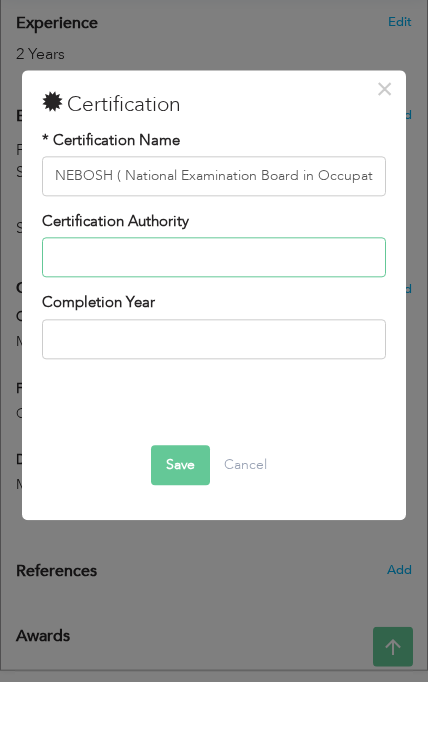 click at bounding box center [213, 319] 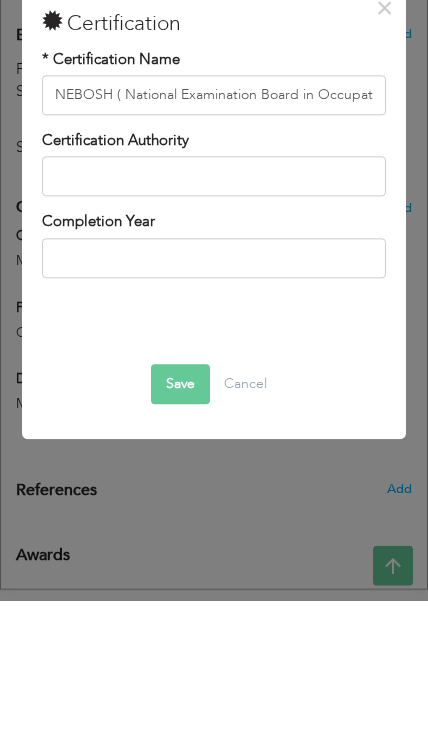 click on "Completion Year" at bounding box center [213, 387] 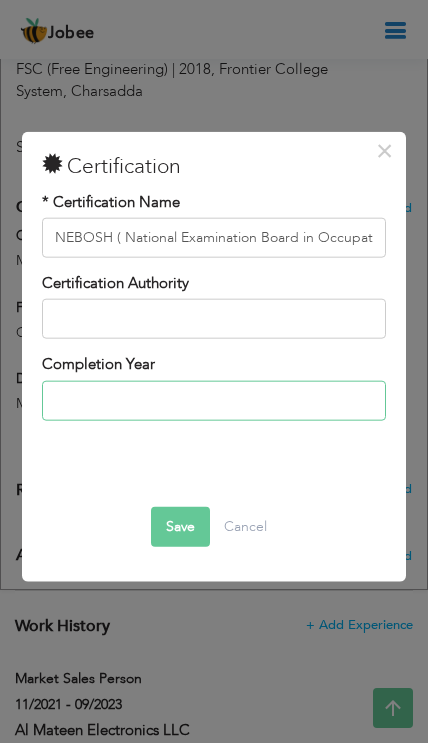 click at bounding box center [213, 400] 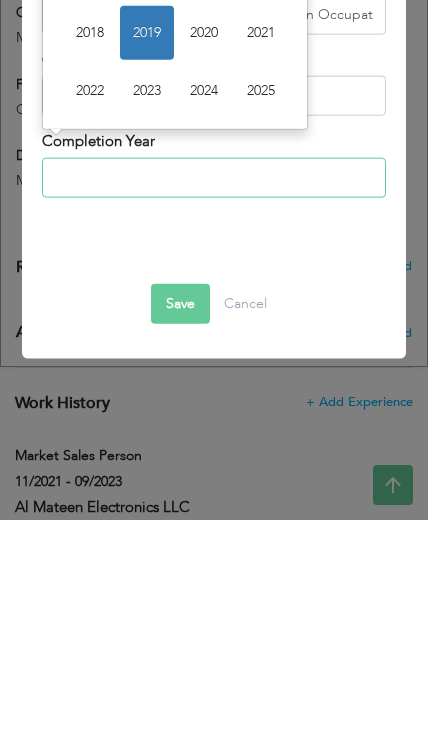 click on "2023" at bounding box center (147, 313) 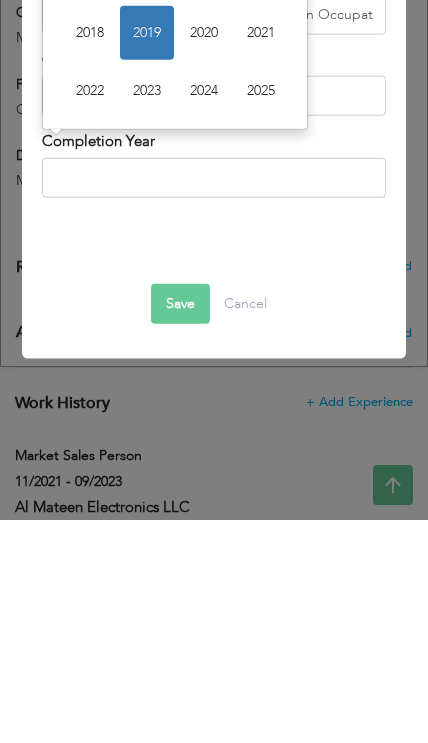 type on "2023" 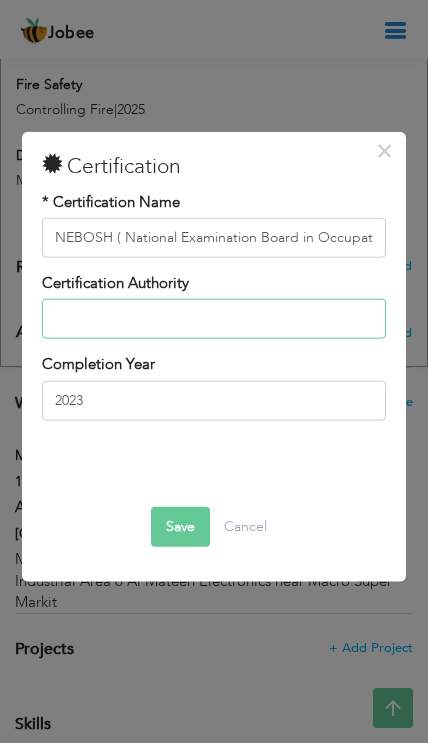click at bounding box center [213, 319] 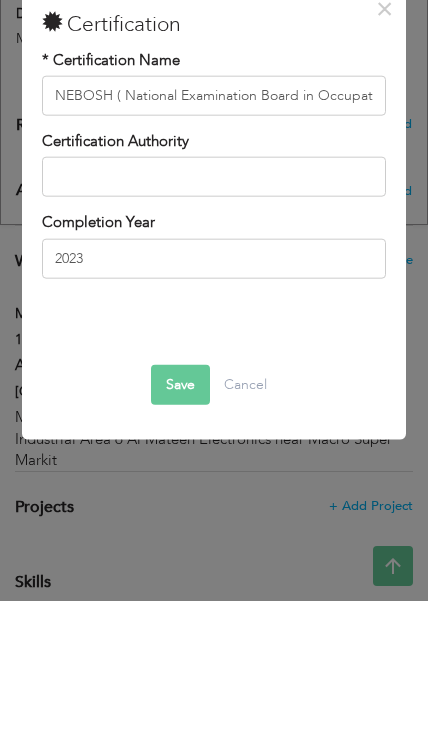 click on "Save" at bounding box center [180, 527] 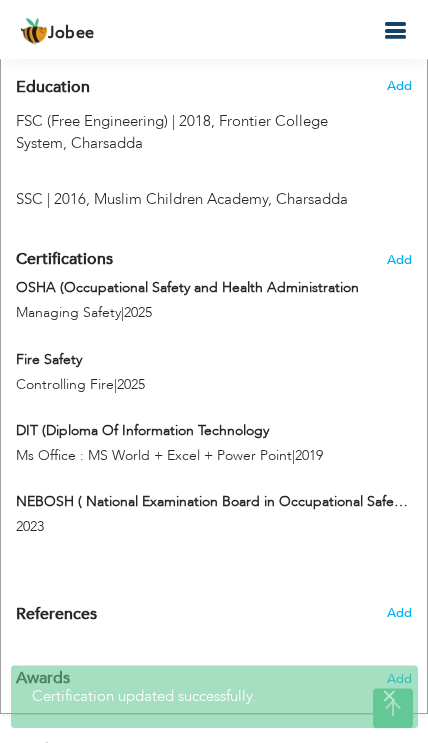 scroll, scrollTop: 1077, scrollLeft: 0, axis: vertical 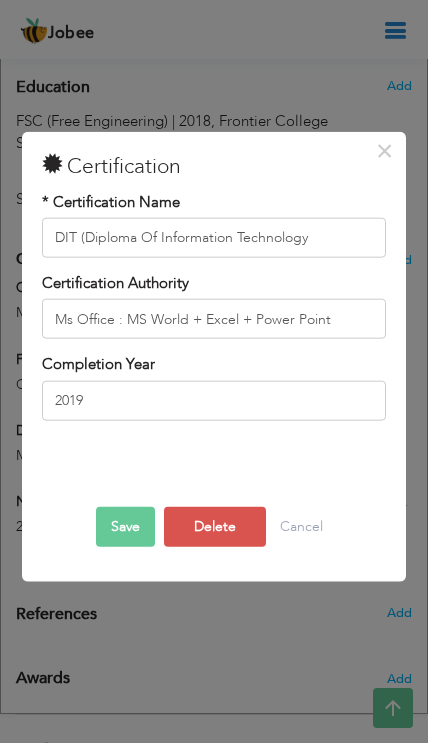 click on "Delete" at bounding box center [215, 527] 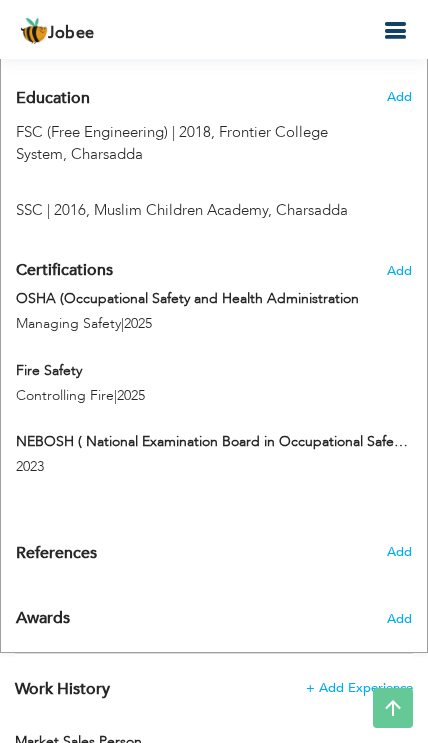 scroll, scrollTop: 1065, scrollLeft: 0, axis: vertical 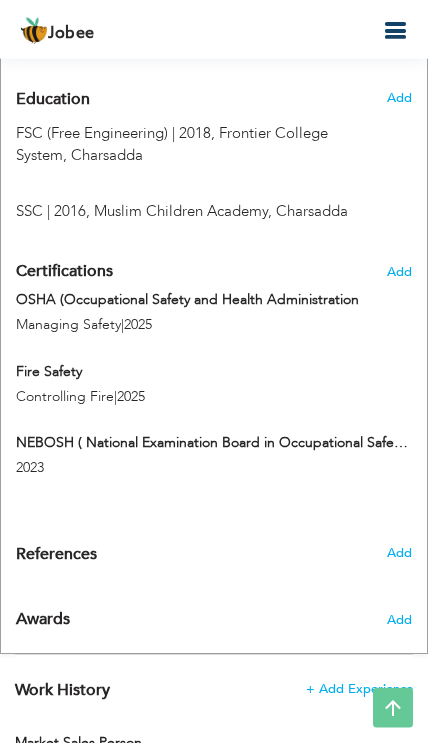 type 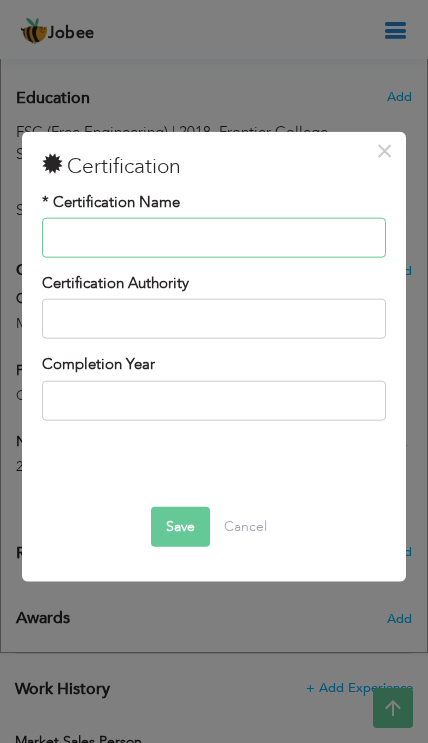 click at bounding box center (213, 238) 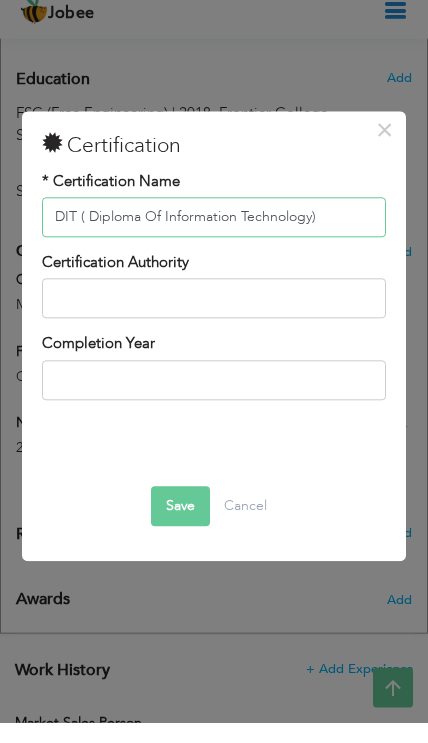 type on "DIT ( Diploma Of Information Technology)" 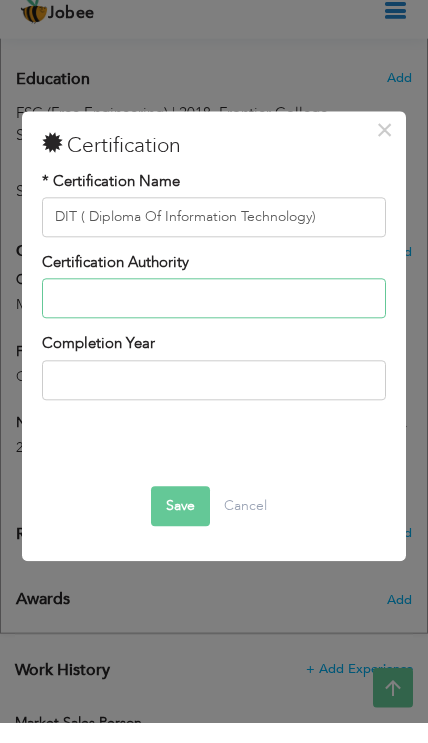click at bounding box center [213, 319] 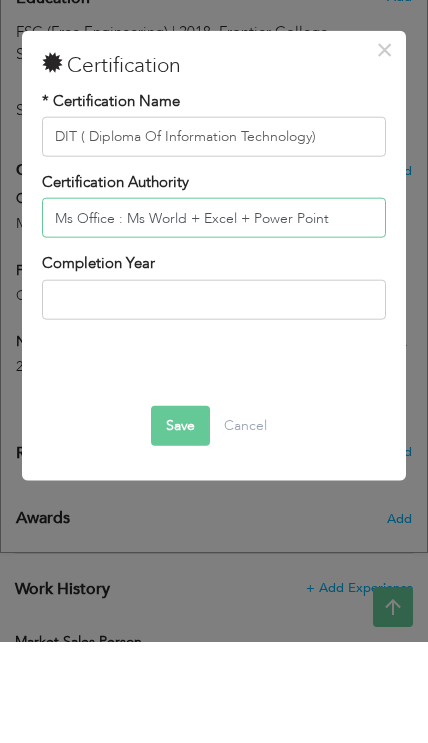 type on "Ms Office : Ms World + Excel + Power Point" 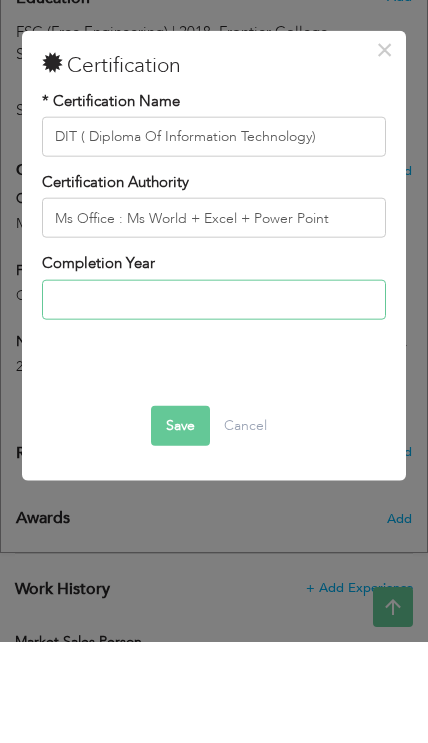 click at bounding box center [213, 400] 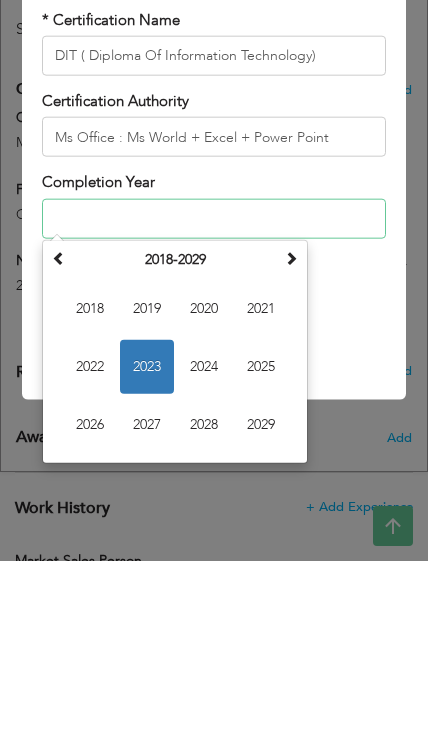 click on "2019" at bounding box center [147, 491] 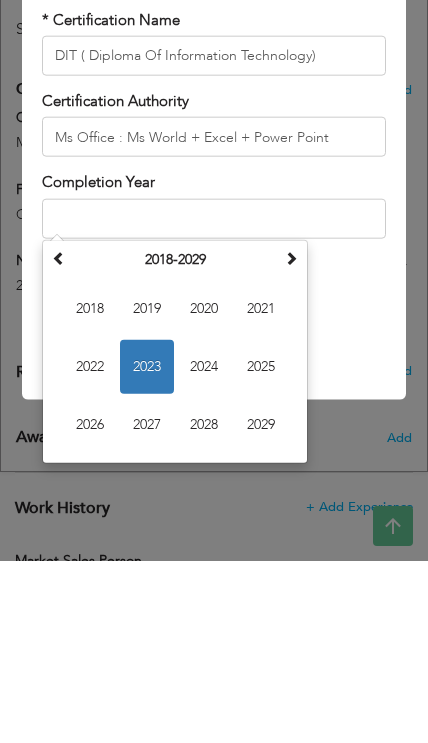 type on "2019" 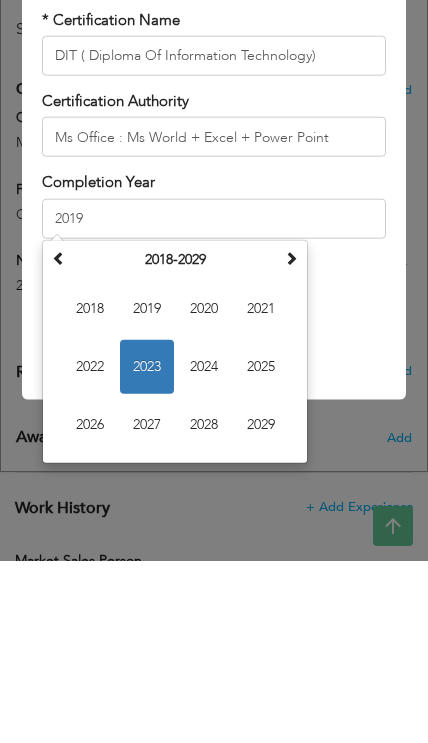 scroll, scrollTop: 1248, scrollLeft: 0, axis: vertical 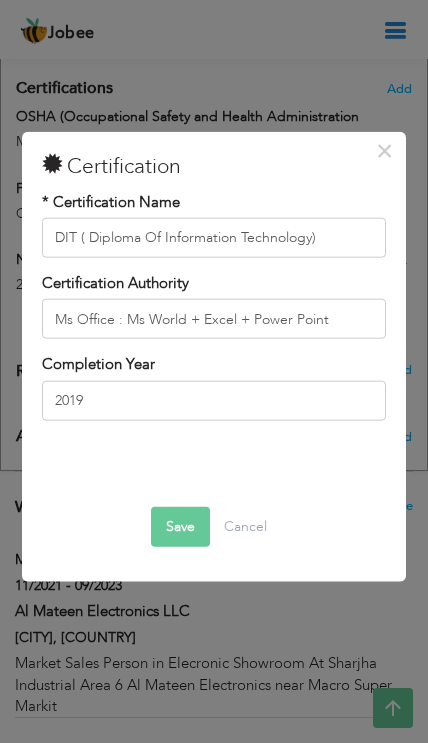 click on "Save" at bounding box center (180, 527) 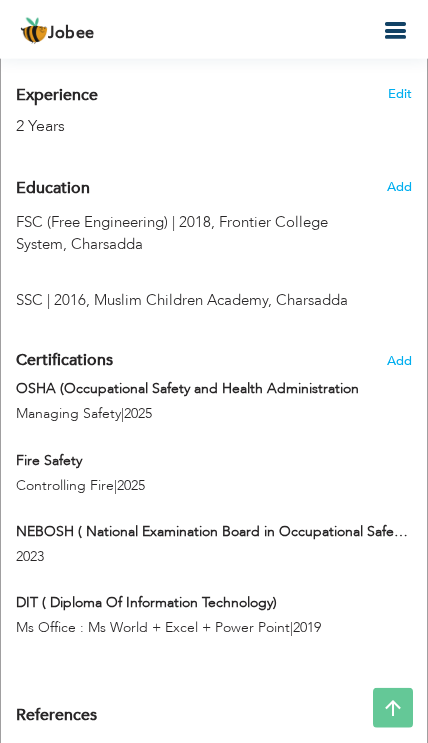 scroll, scrollTop: 979, scrollLeft: 0, axis: vertical 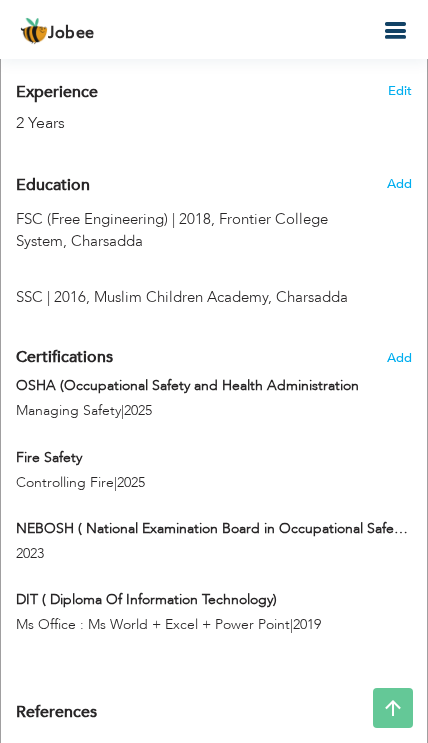 type on "OSHA (Occupational Safety and Health Administration" 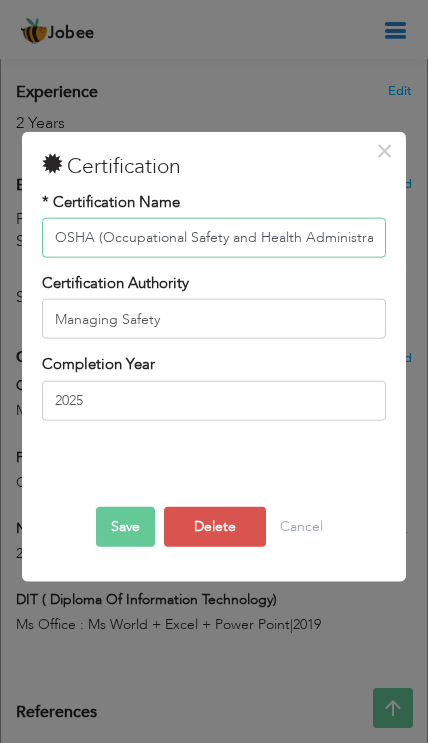 click on "OSHA (Occupational Safety and Health Administration" at bounding box center (213, 238) 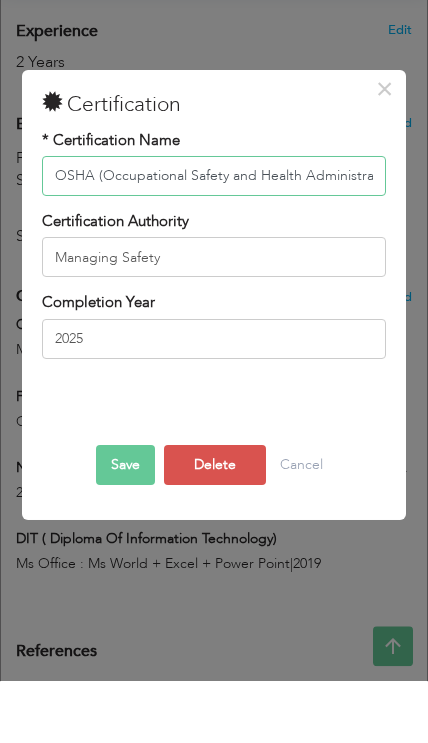 click on "OSHA (Occupational Safety and Health Administration" at bounding box center (213, 238) 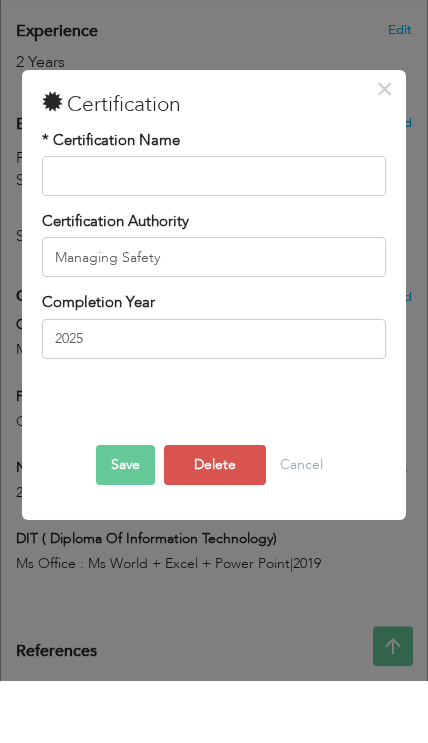 click on "×" at bounding box center [384, 150] 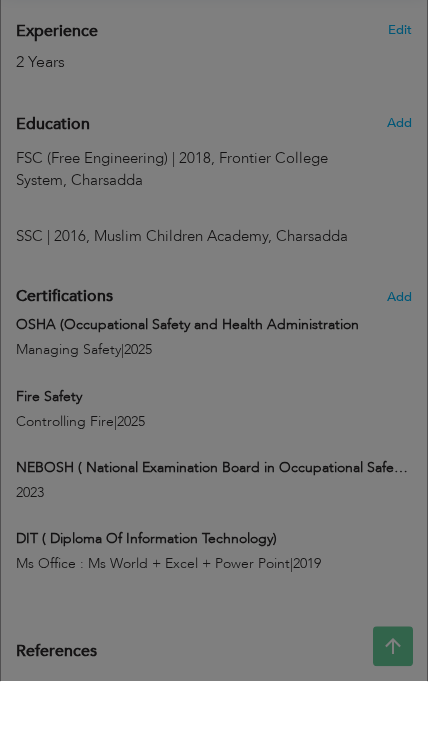 scroll, scrollTop: 1040, scrollLeft: 0, axis: vertical 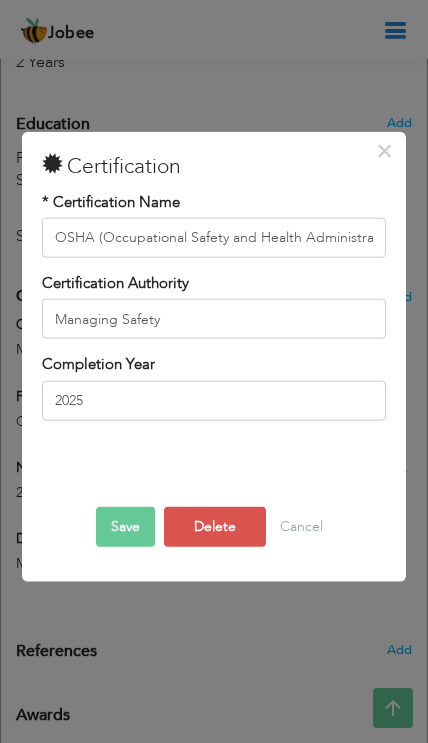 click on "Delete" at bounding box center (215, 527) 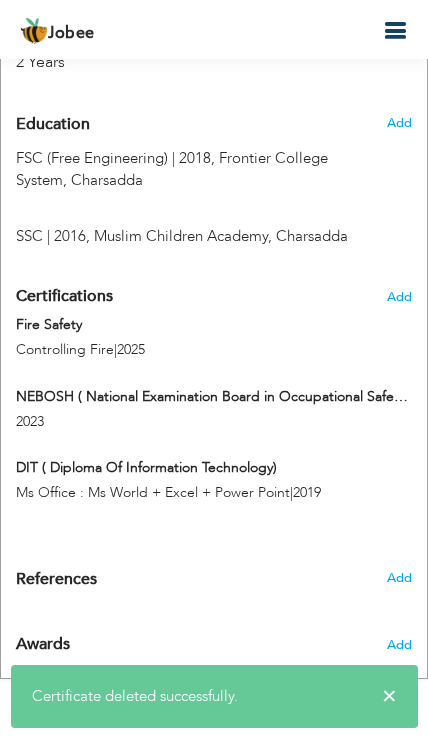 click on "Certifications
Add
Fire Safety
Controlling Fire  |  2025
Fire Safety
Controlling Fire  |  2025  2023 2023   |  2019" at bounding box center (214, 404) 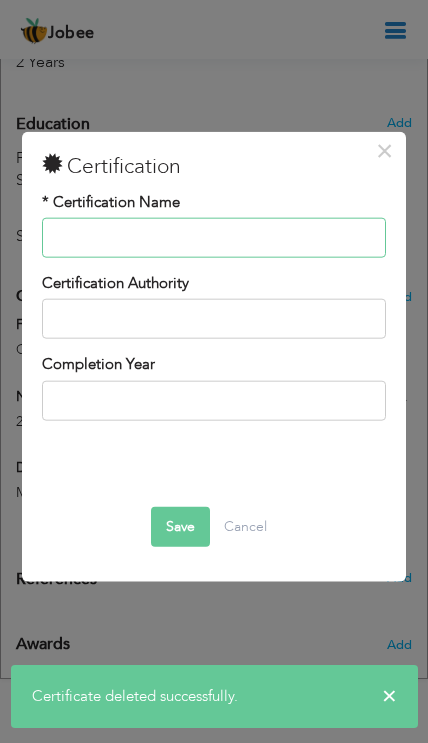 click at bounding box center [213, 238] 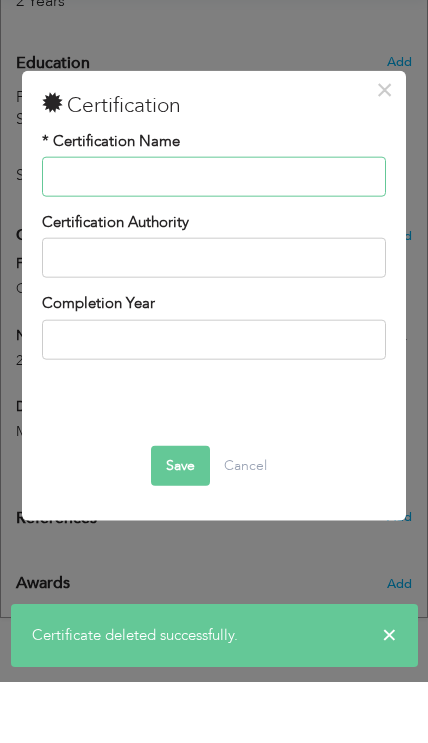 click at bounding box center [213, 238] 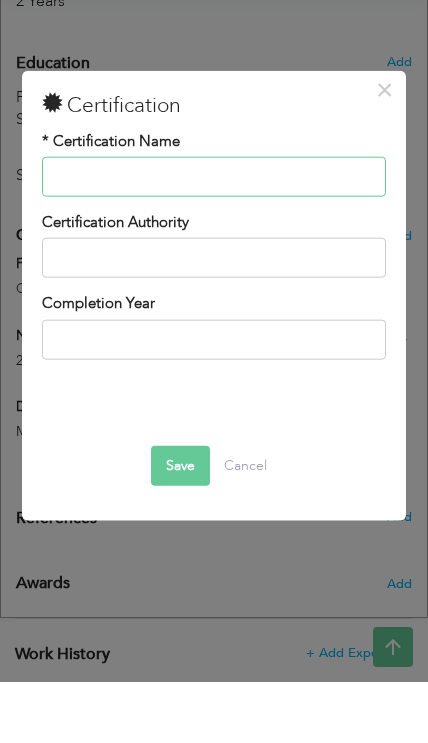 paste on "OSHA (Occupational Safety and Health Administration" 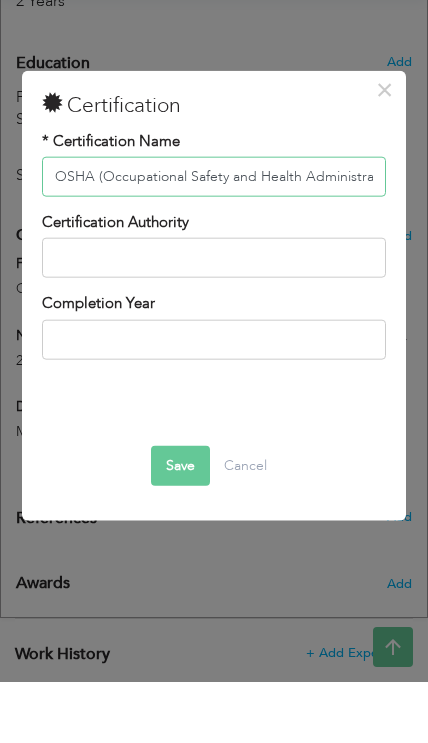 type on "OSHA (Occupational Safety and Health Administration" 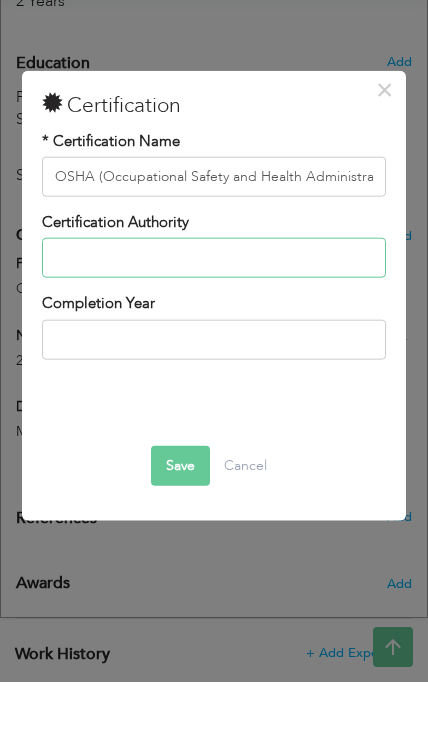 click at bounding box center [213, 319] 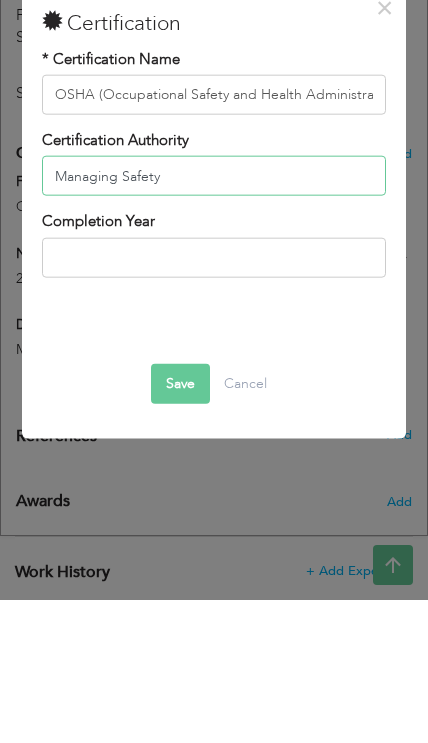type on "Managing Safety" 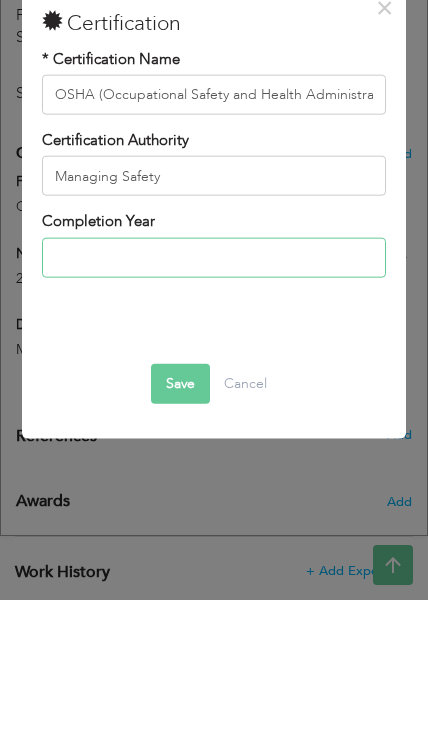 click at bounding box center [213, 400] 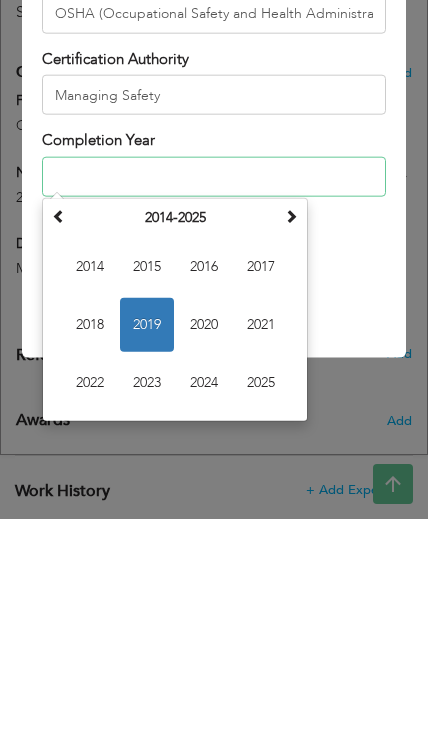 click on "2025" at bounding box center (261, 607) 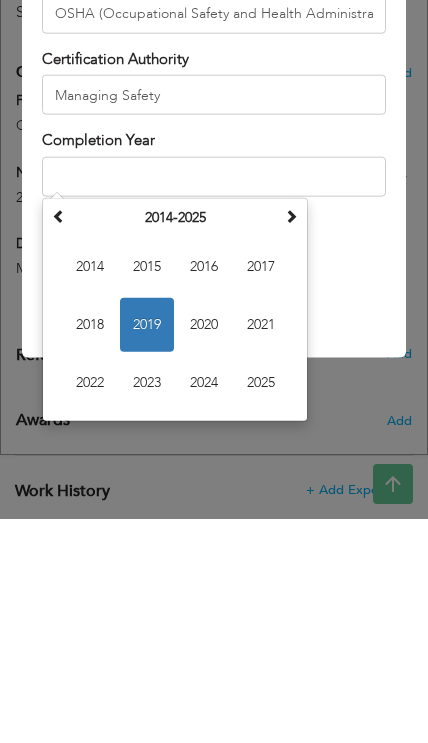 type on "2025" 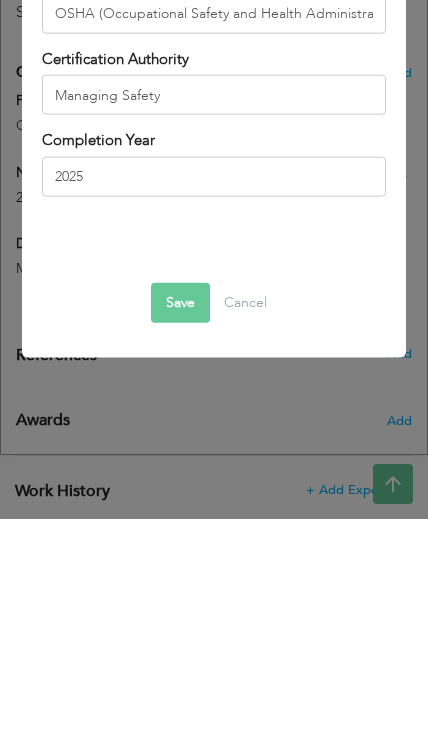 scroll, scrollTop: 1264, scrollLeft: 0, axis: vertical 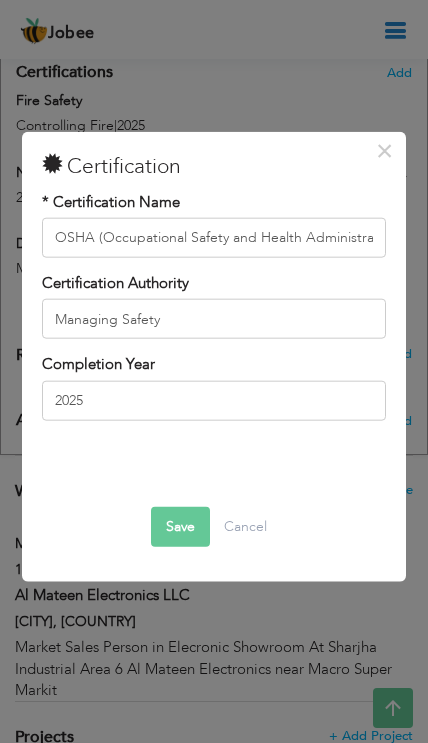 click on "Save" at bounding box center [180, 527] 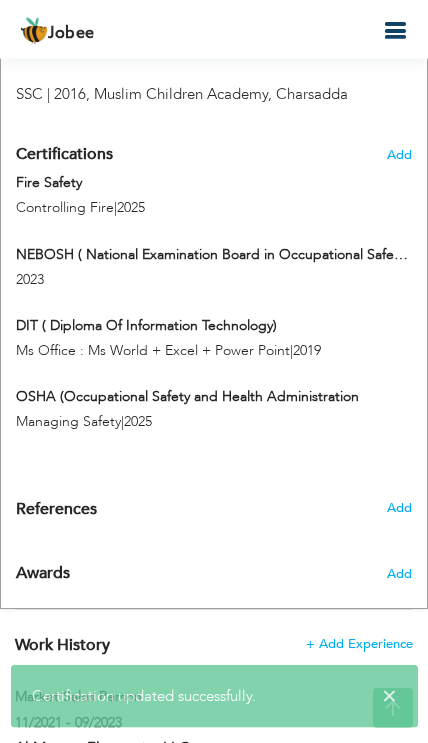 scroll, scrollTop: 1183, scrollLeft: 0, axis: vertical 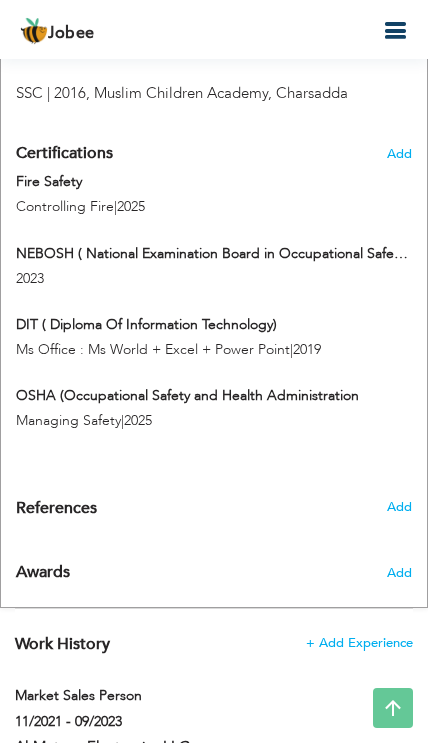 type on "Fire Safety" 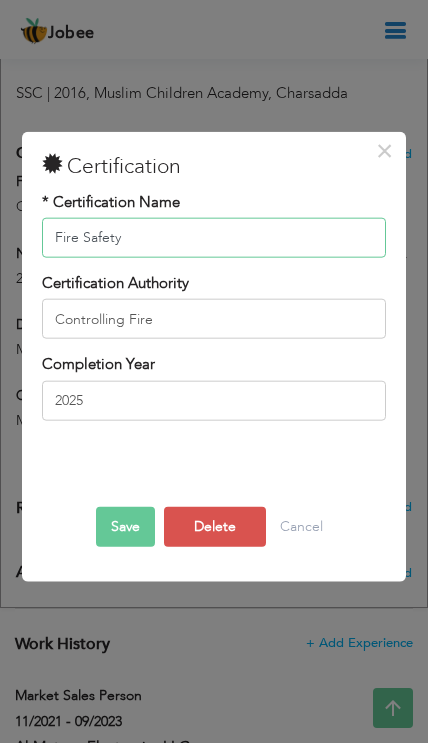 click on "Fire Safety" at bounding box center [213, 238] 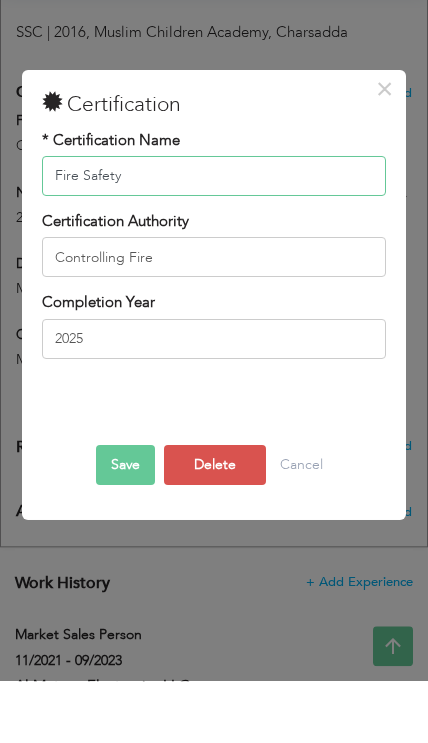 click on "Fire Safety" at bounding box center (213, 238) 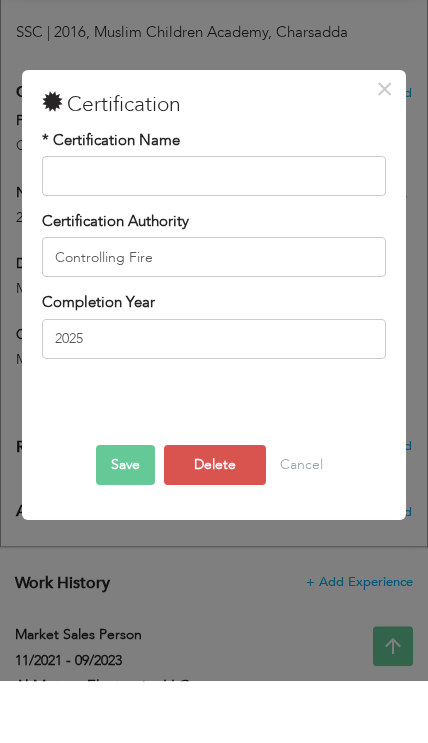 click on "×" at bounding box center (384, 150) 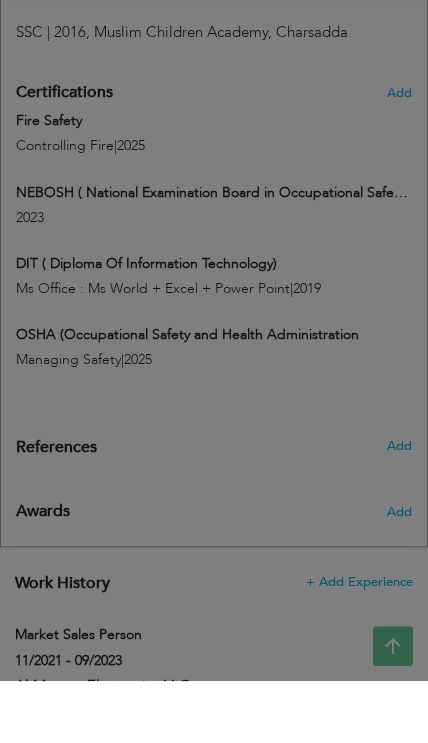 scroll, scrollTop: 1244, scrollLeft: 0, axis: vertical 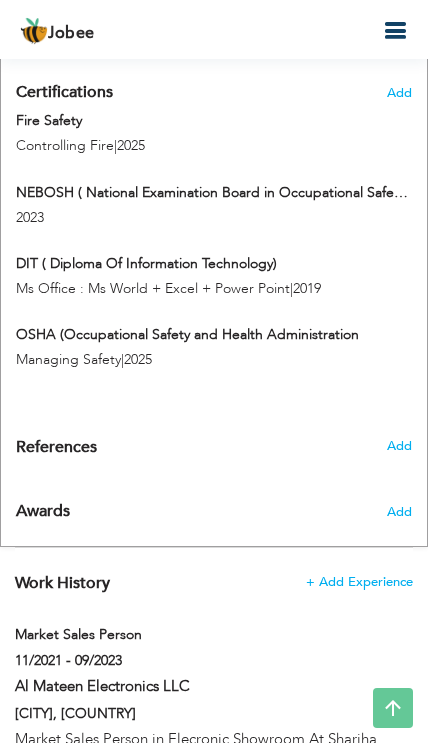 type on "Fire Safety" 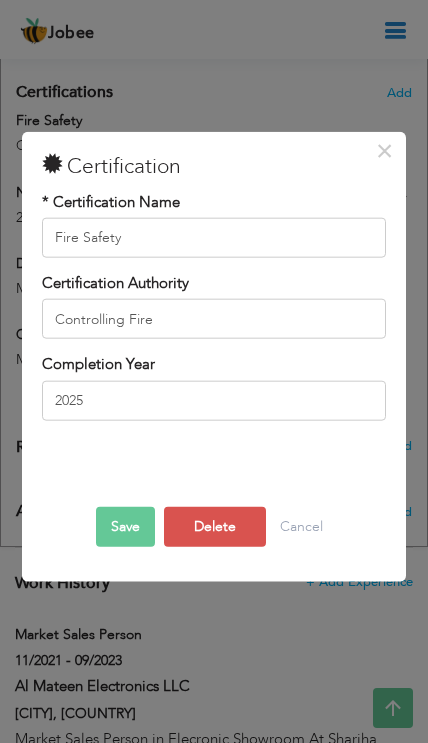 click on "Delete" at bounding box center [215, 527] 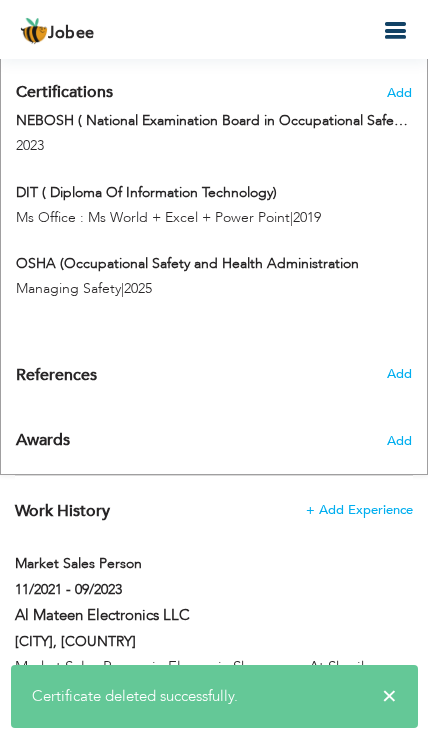 type 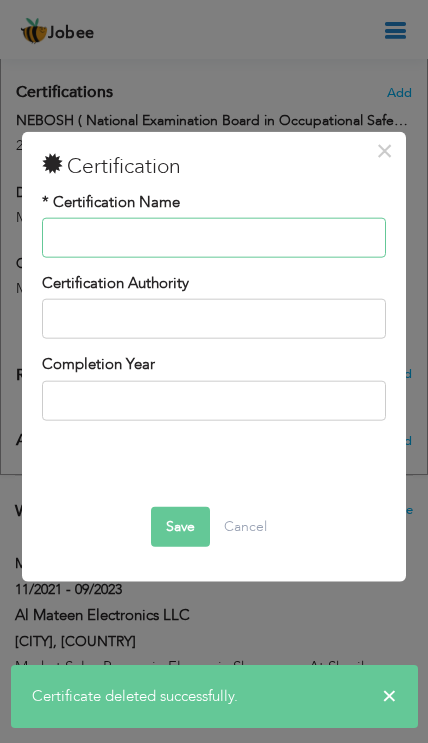 click at bounding box center [213, 238] 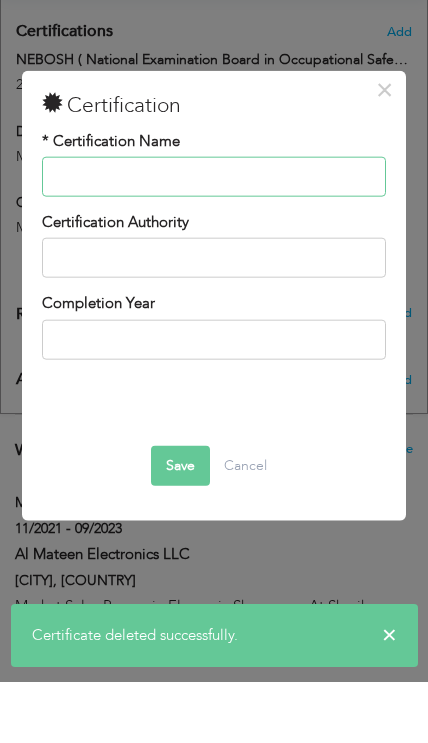 click at bounding box center (213, 238) 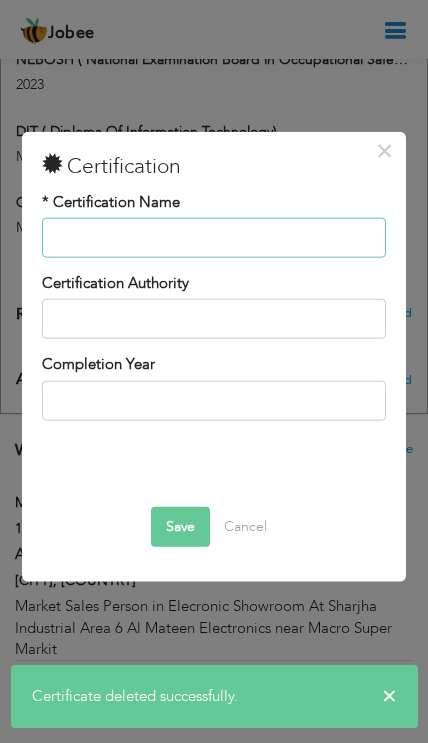 click at bounding box center (213, 238) 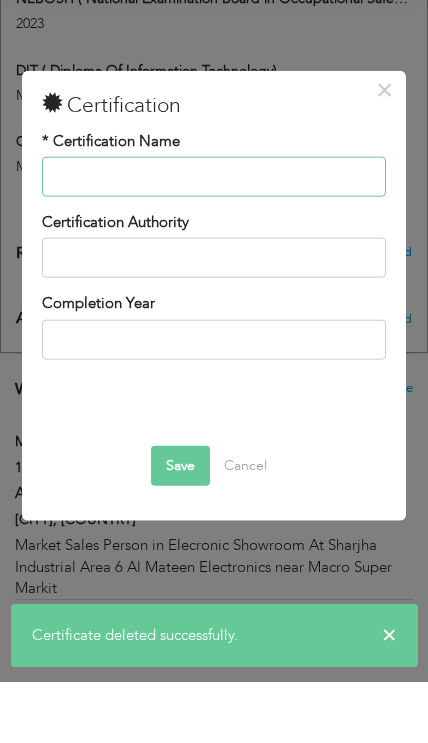click at bounding box center [213, 238] 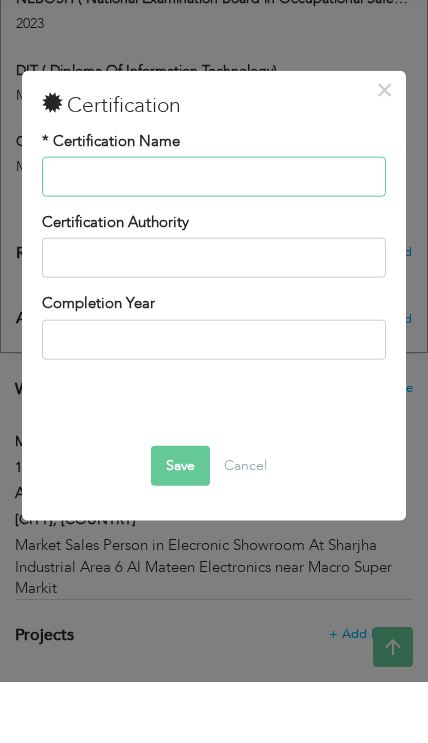 paste on "Fire Safety" 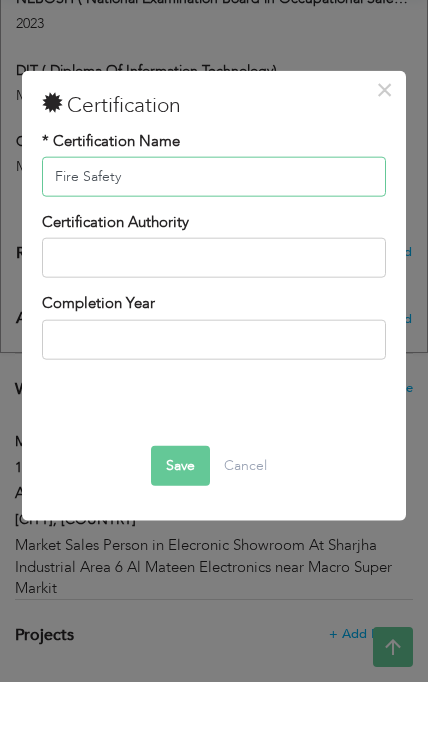 type on "Fire Safety" 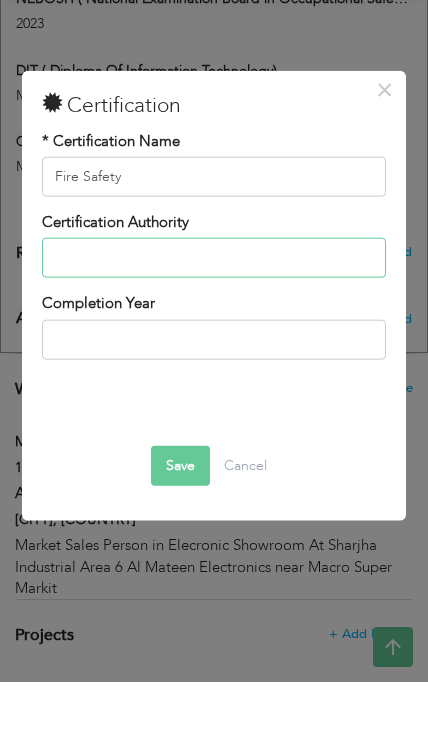 click at bounding box center [213, 319] 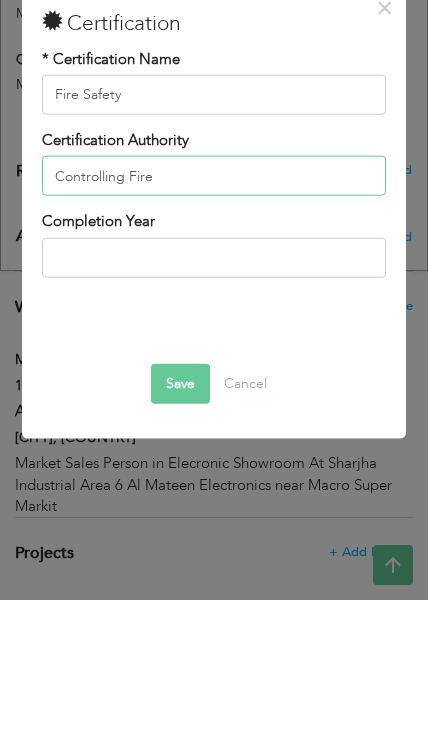 click on "Controlling Fire" at bounding box center (213, 319) 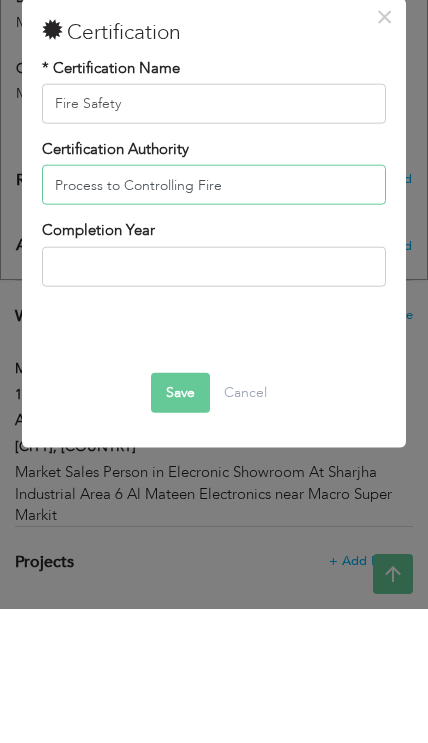 click on "Process to Controlling Fire" at bounding box center (213, 319) 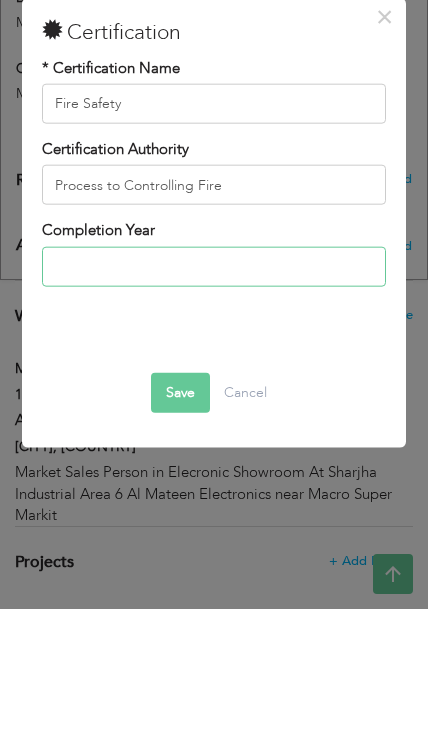 click at bounding box center [213, 400] 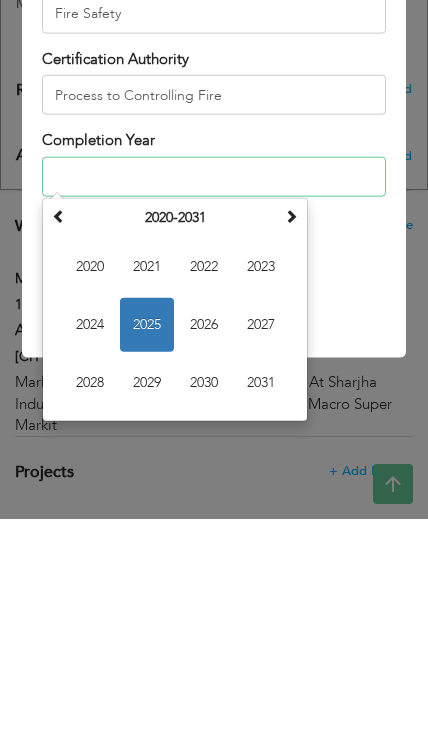 click on "2025" at bounding box center [147, 549] 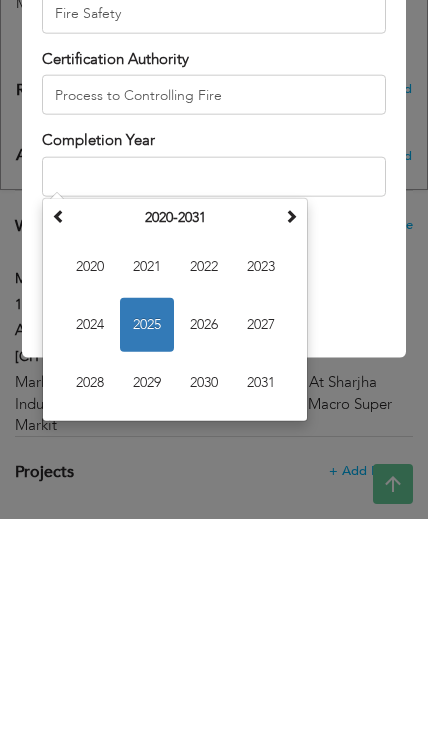 type on "2025" 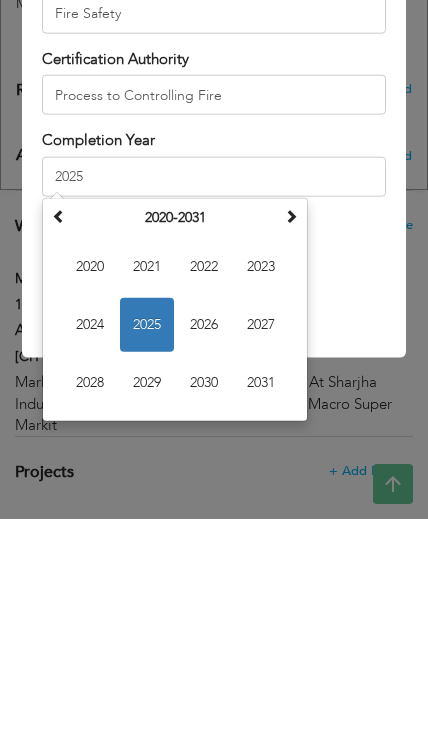 scroll, scrollTop: 1529, scrollLeft: 0, axis: vertical 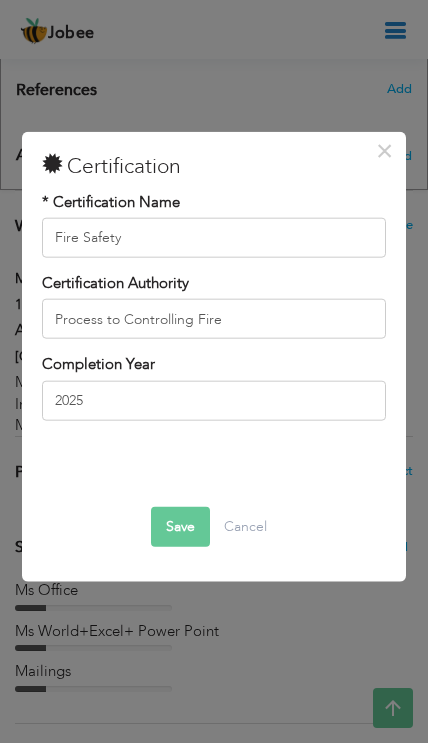 click on "Save" at bounding box center (180, 527) 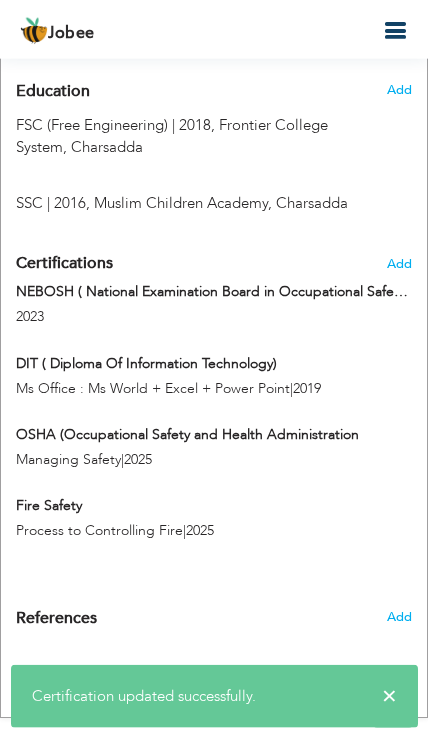 scroll, scrollTop: 1074, scrollLeft: 0, axis: vertical 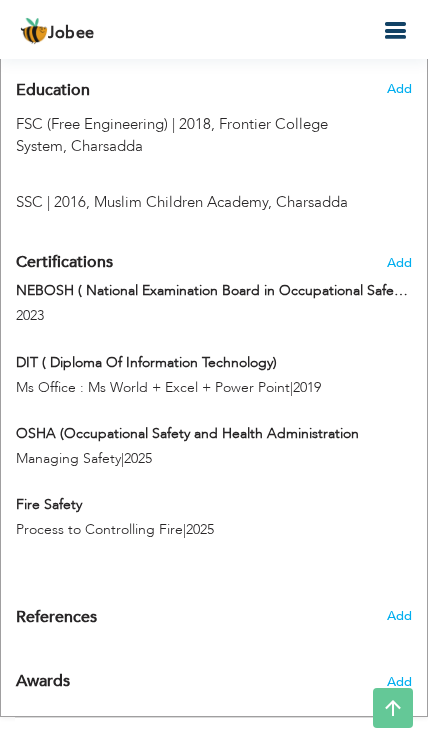 type on "DIT ( Diploma Of Information Technology)" 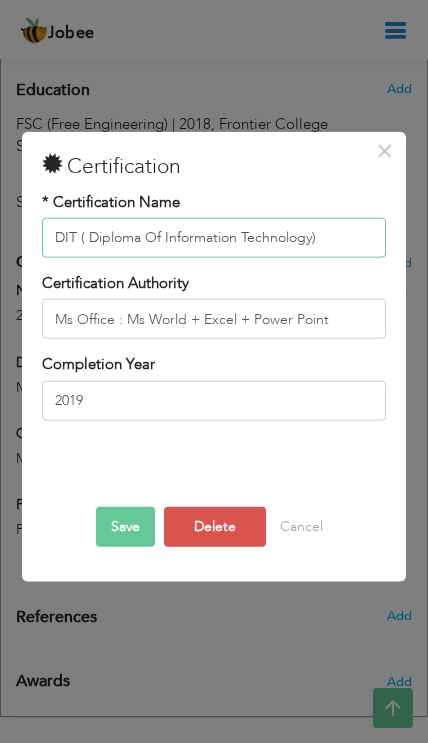 click on "DIT ( Diploma Of Information Technology)" at bounding box center [213, 238] 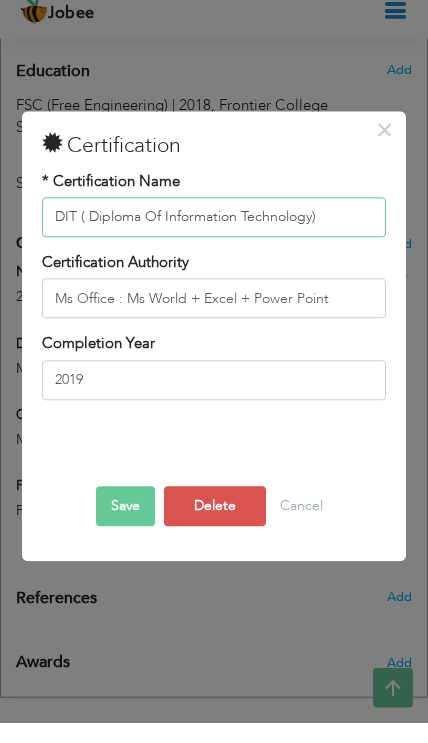 click on "DIT ( Diploma Of Information Technology)" at bounding box center [213, 238] 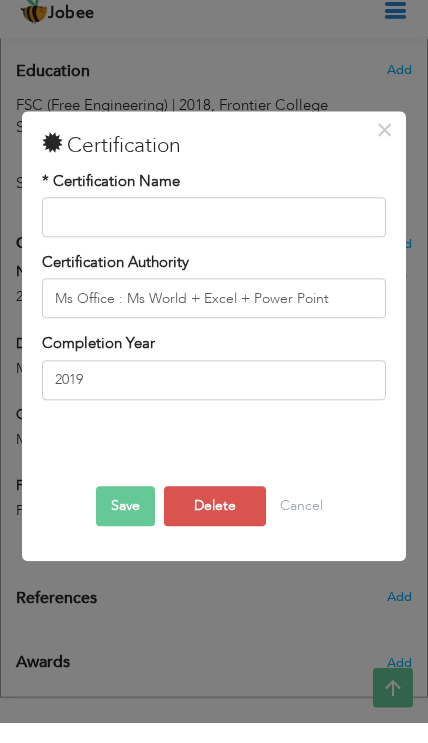 click on "×" at bounding box center [384, 150] 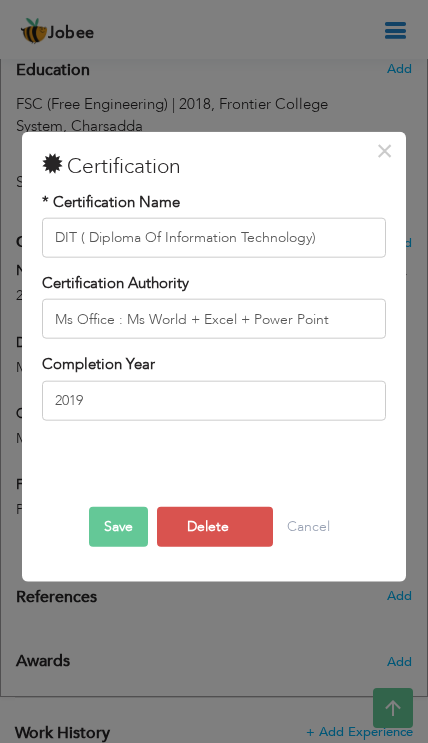 click on "Delete" at bounding box center [215, 527] 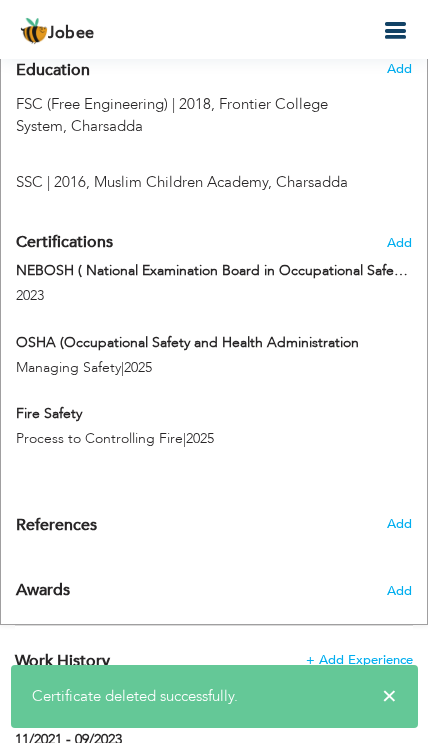 type 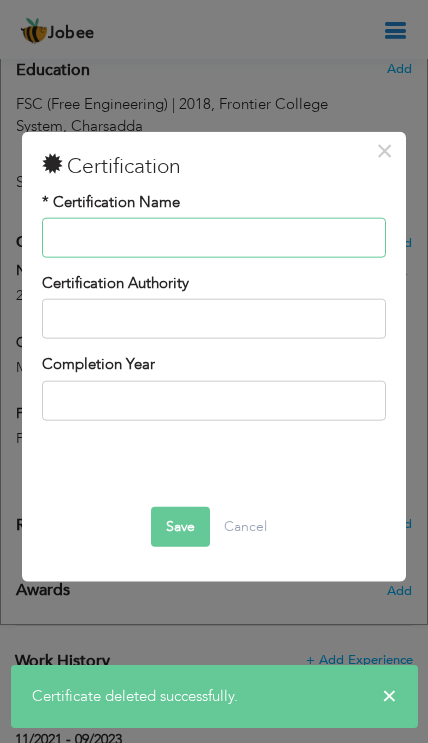 click at bounding box center (213, 238) 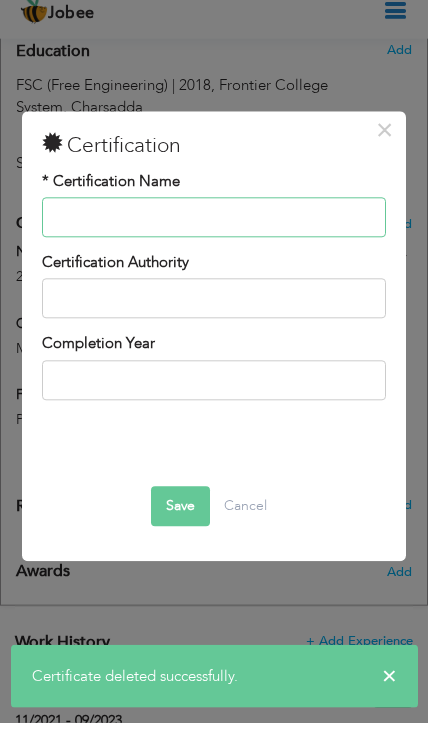 click at bounding box center (213, 238) 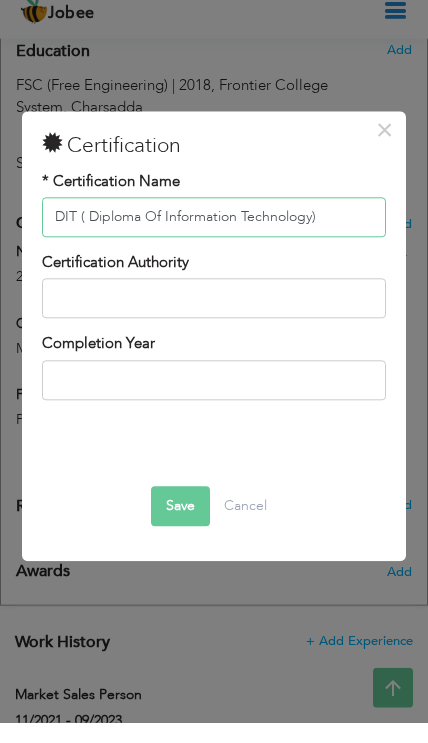 type on "DIT ( Diploma Of Information Technology)" 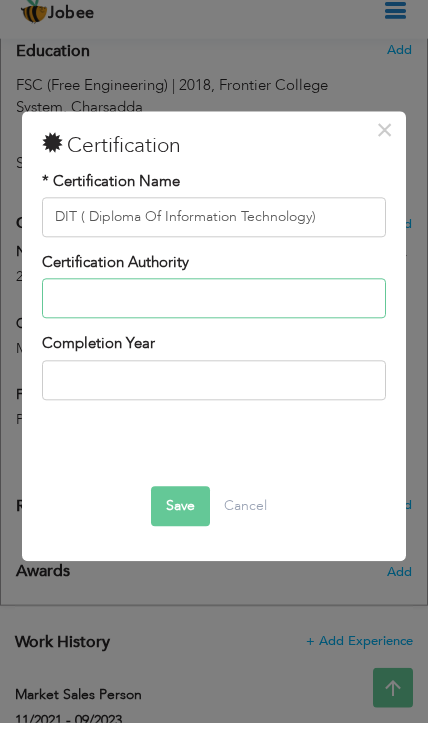 click at bounding box center (213, 319) 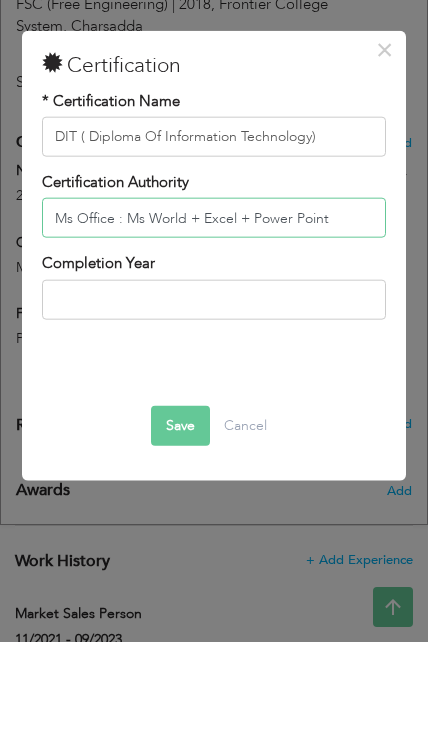 type on "Ms Office : Ms World + Excel + Power Point" 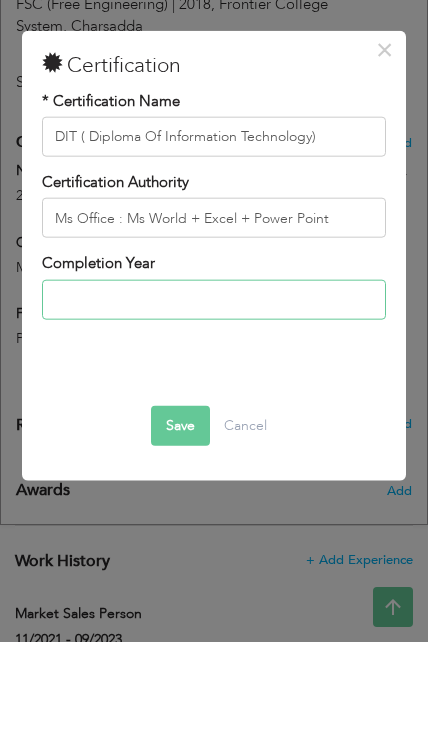 click at bounding box center (213, 400) 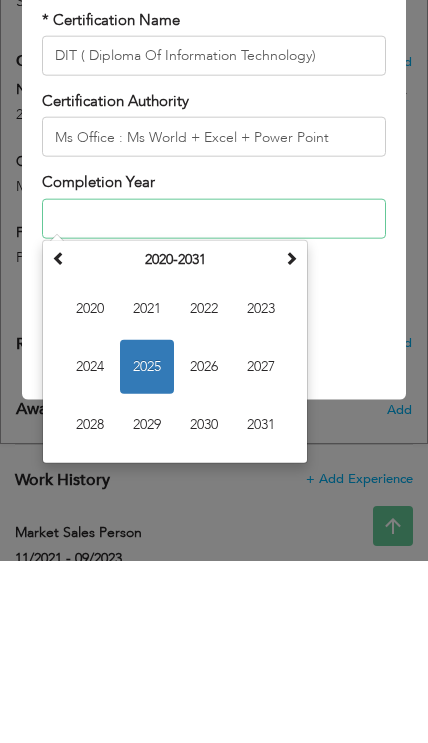 click at bounding box center [59, 442] 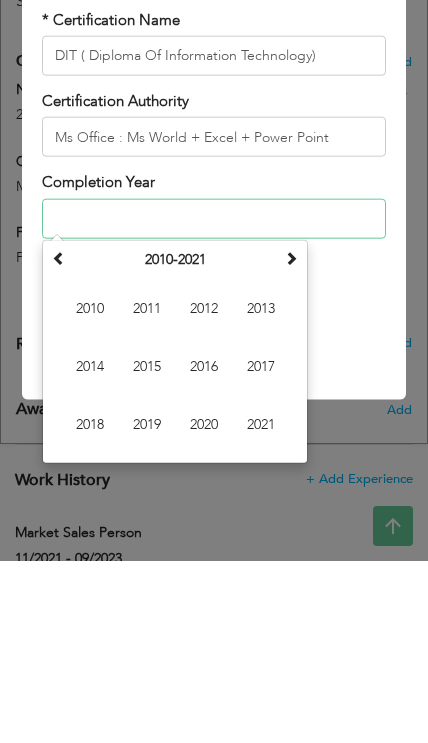 click on "2019" at bounding box center (147, 607) 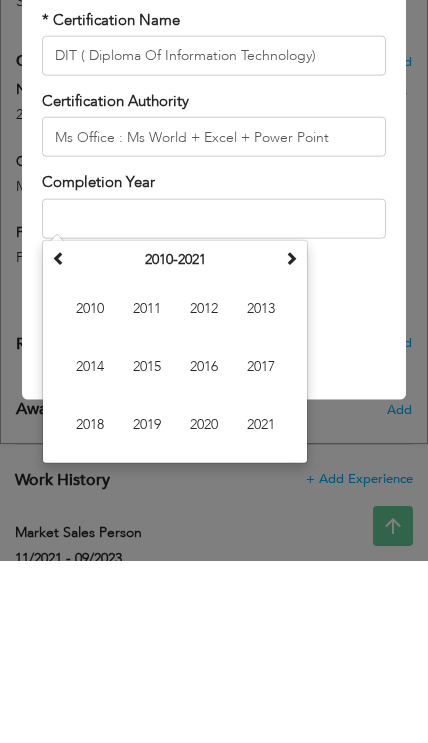 type on "2019" 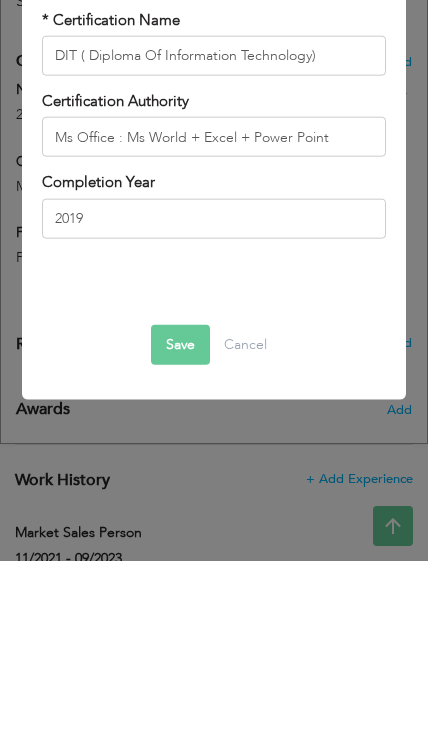 scroll, scrollTop: 1276, scrollLeft: 0, axis: vertical 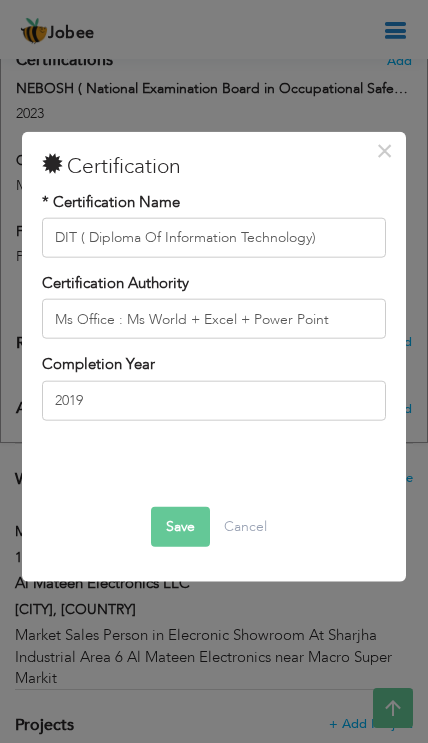 click on "Save" at bounding box center [180, 527] 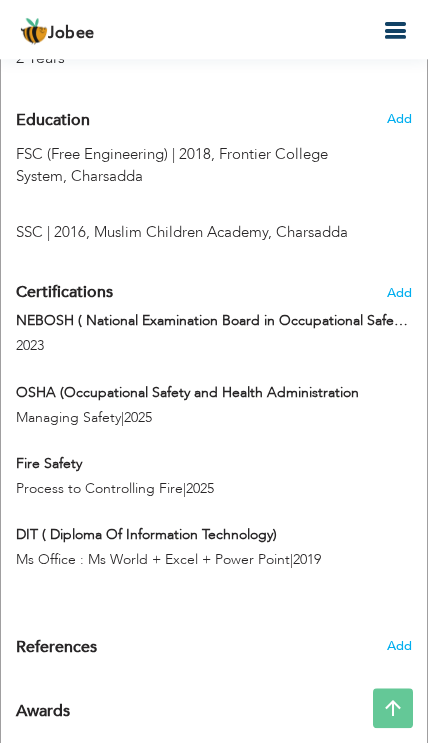 scroll, scrollTop: 1044, scrollLeft: 0, axis: vertical 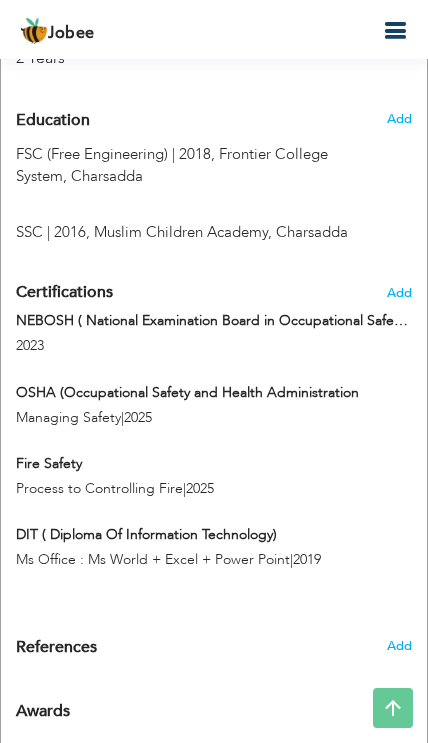 click at bounding box center (395, 31) 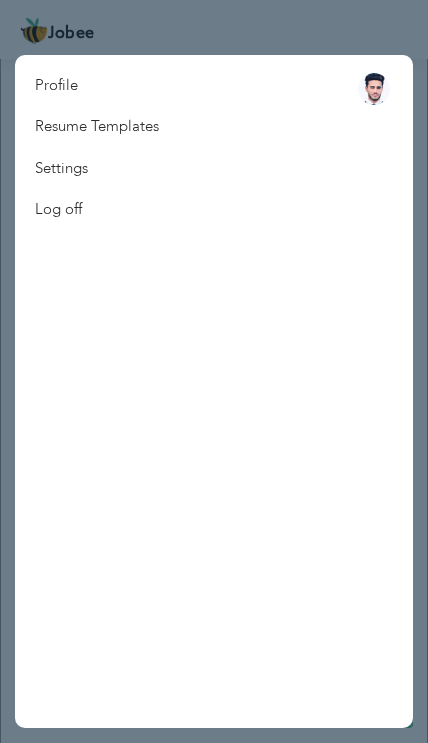 click at bounding box center [214, 371] 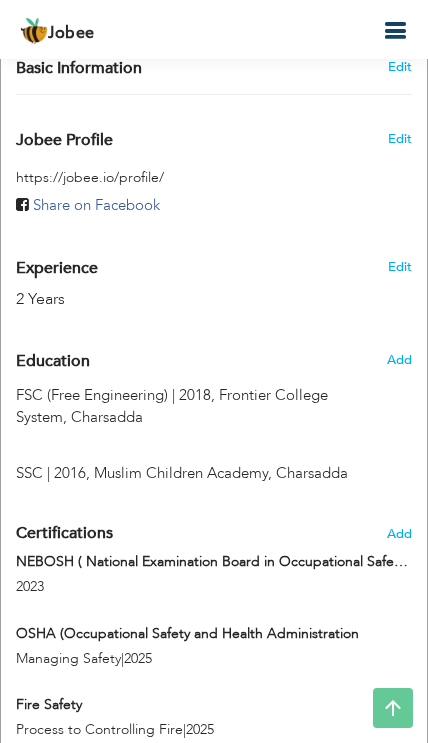 click at bounding box center (395, 31) 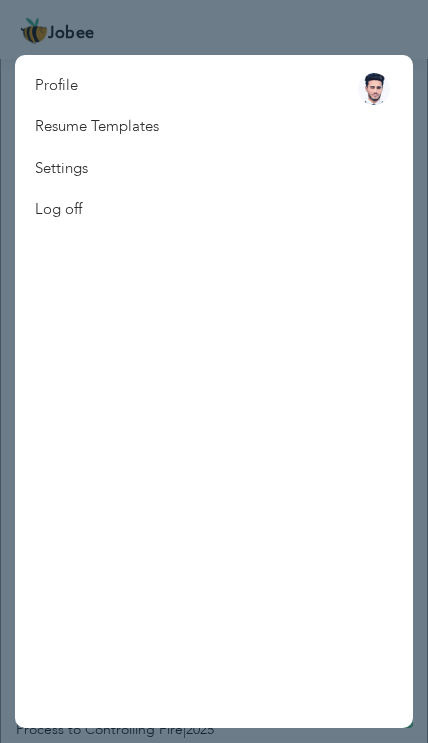 scroll, scrollTop: 804, scrollLeft: 0, axis: vertical 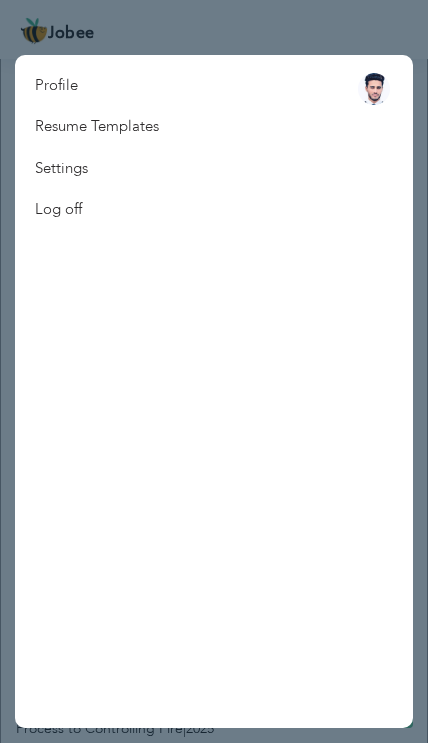 click on "Profile
Resume Templates
Resume Templates
Cover Letters
About
My Resume
Welcome
Settings
Log off" at bounding box center (214, 391) 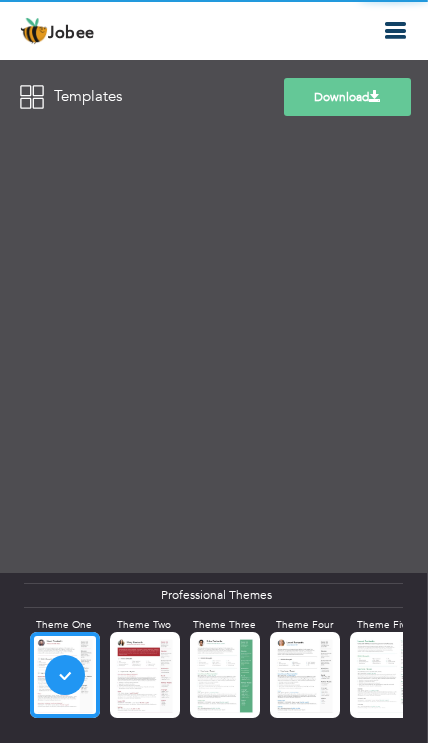 scroll, scrollTop: 0, scrollLeft: 0, axis: both 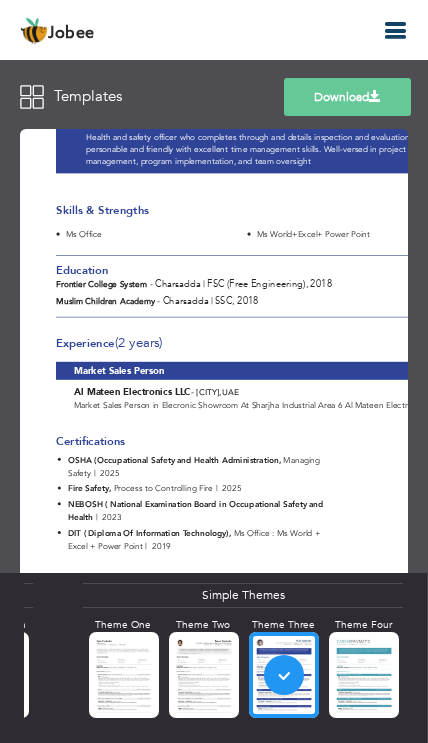 click on "Download" at bounding box center [347, 97] 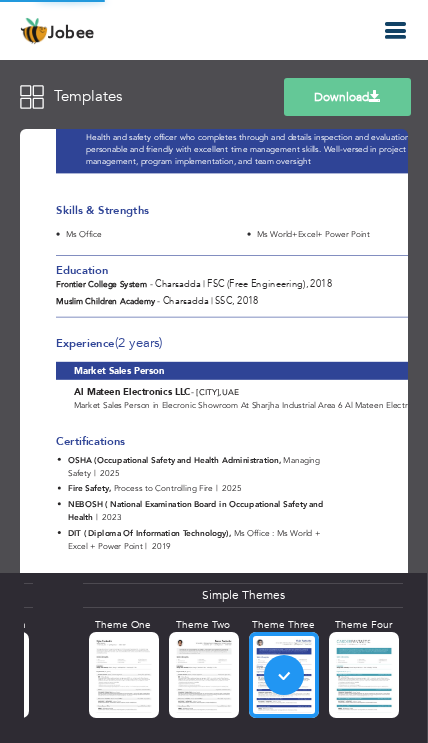click at bounding box center (375, 96) 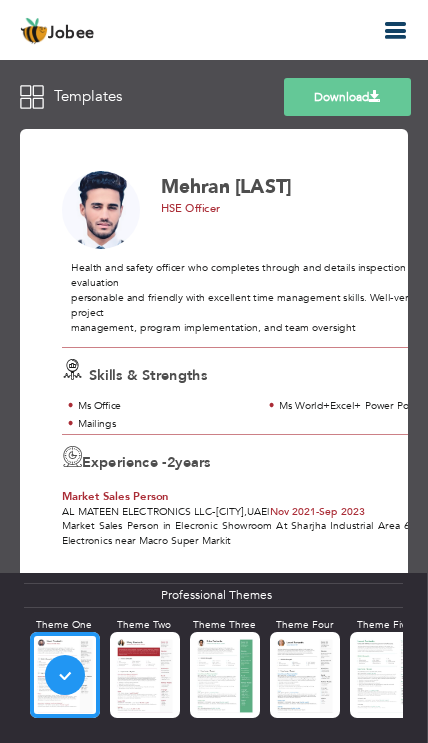 scroll, scrollTop: 0, scrollLeft: 0, axis: both 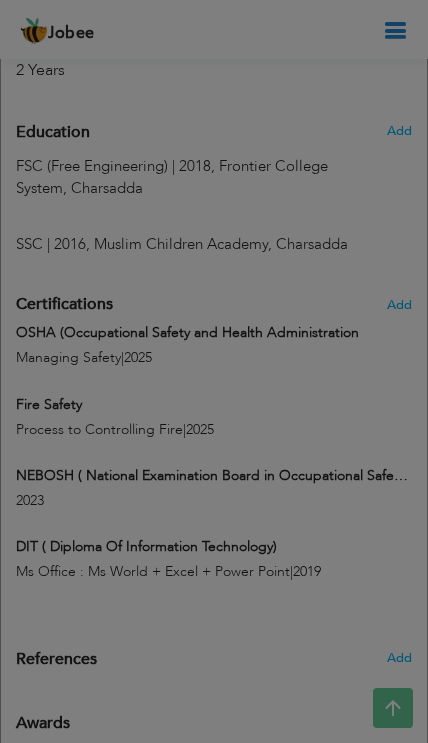 type on "NEBOSH ( National Examination Board in Occupational Safety and Health" 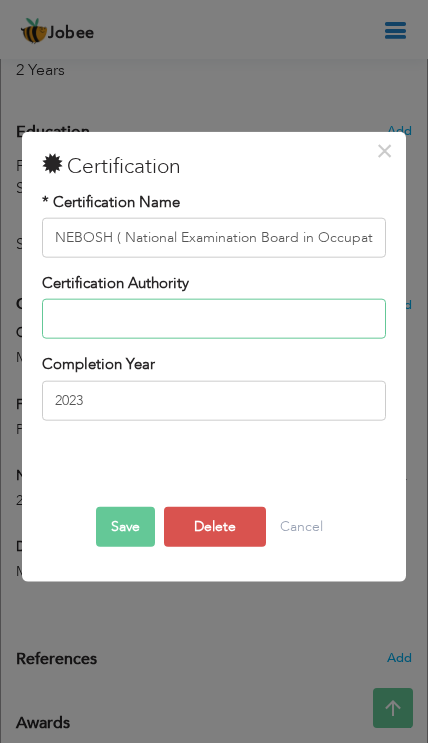 click at bounding box center (213, 319) 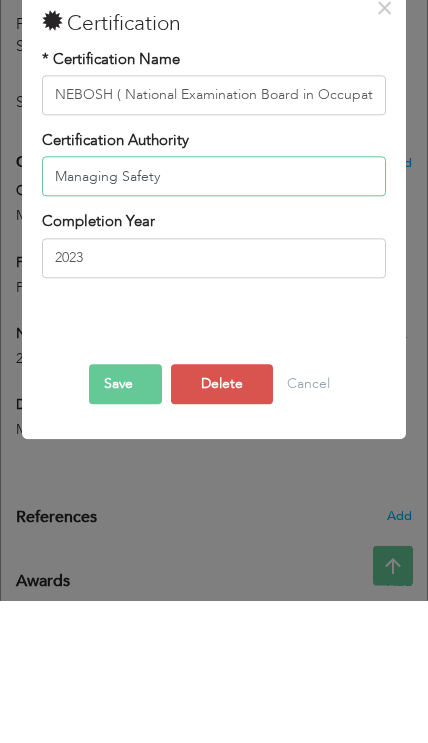 type on "Managing Safety" 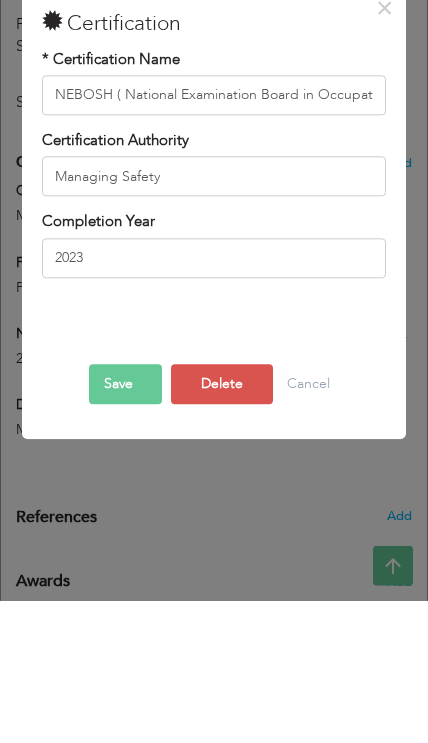 click on "Save" at bounding box center [125, 527] 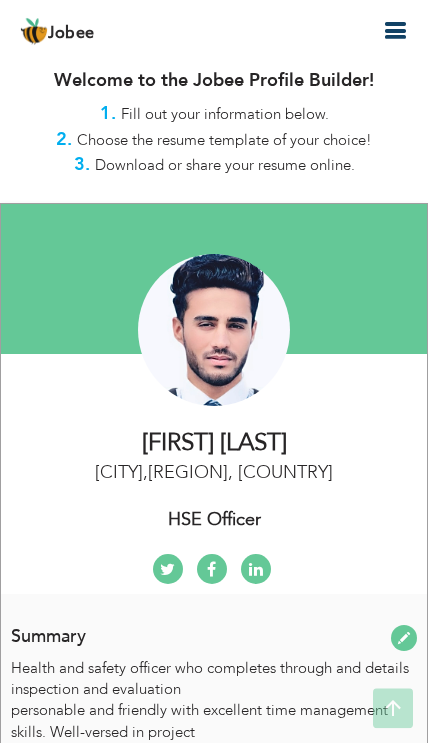 scroll, scrollTop: 0, scrollLeft: 0, axis: both 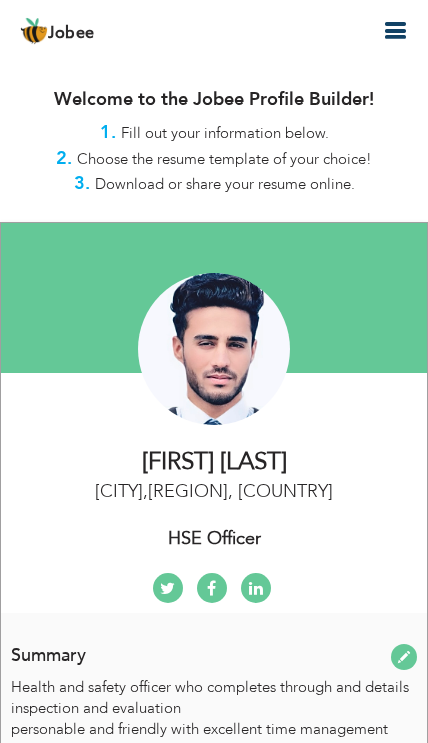 click at bounding box center (395, 31) 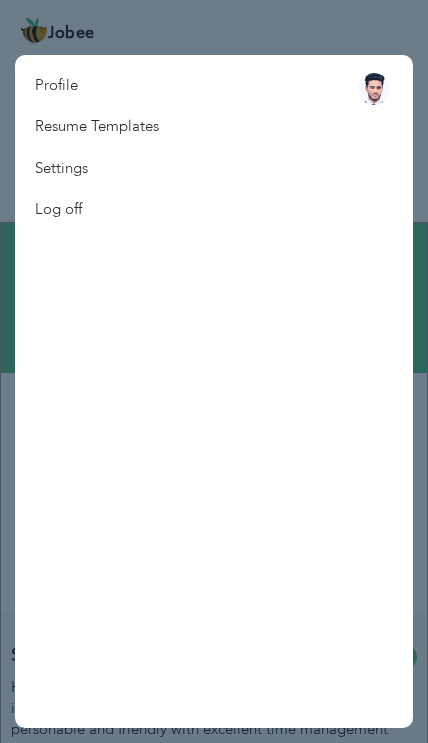 click on "Profile
Resume Templates
Resume Templates
Cover Letters
About
My Resume
Welcome
Settings
Log off" at bounding box center [214, 391] 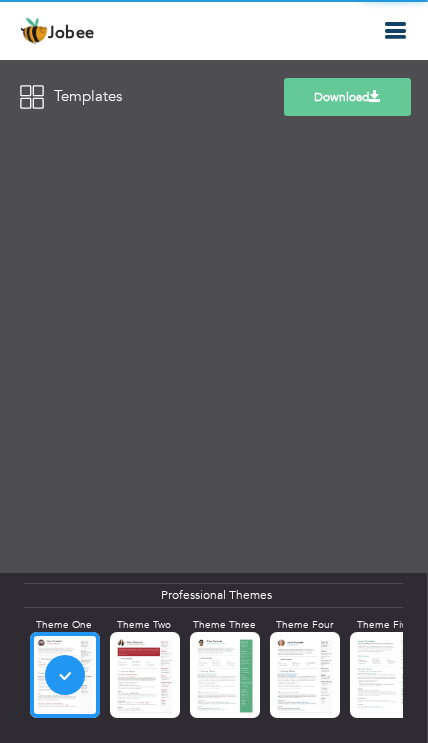 scroll, scrollTop: 0, scrollLeft: 0, axis: both 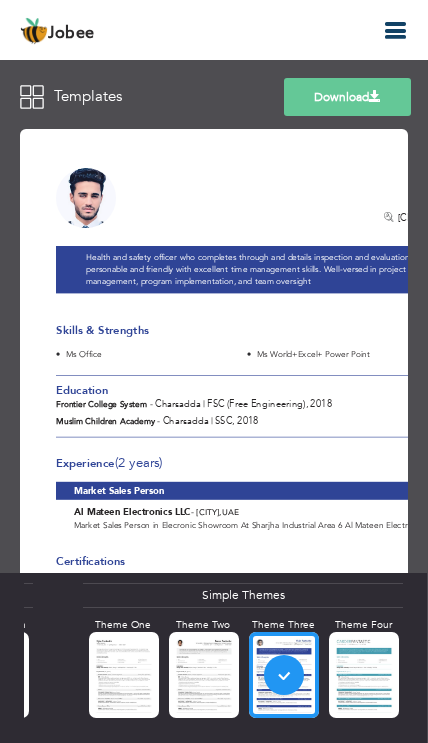 click at bounding box center [375, 96] 